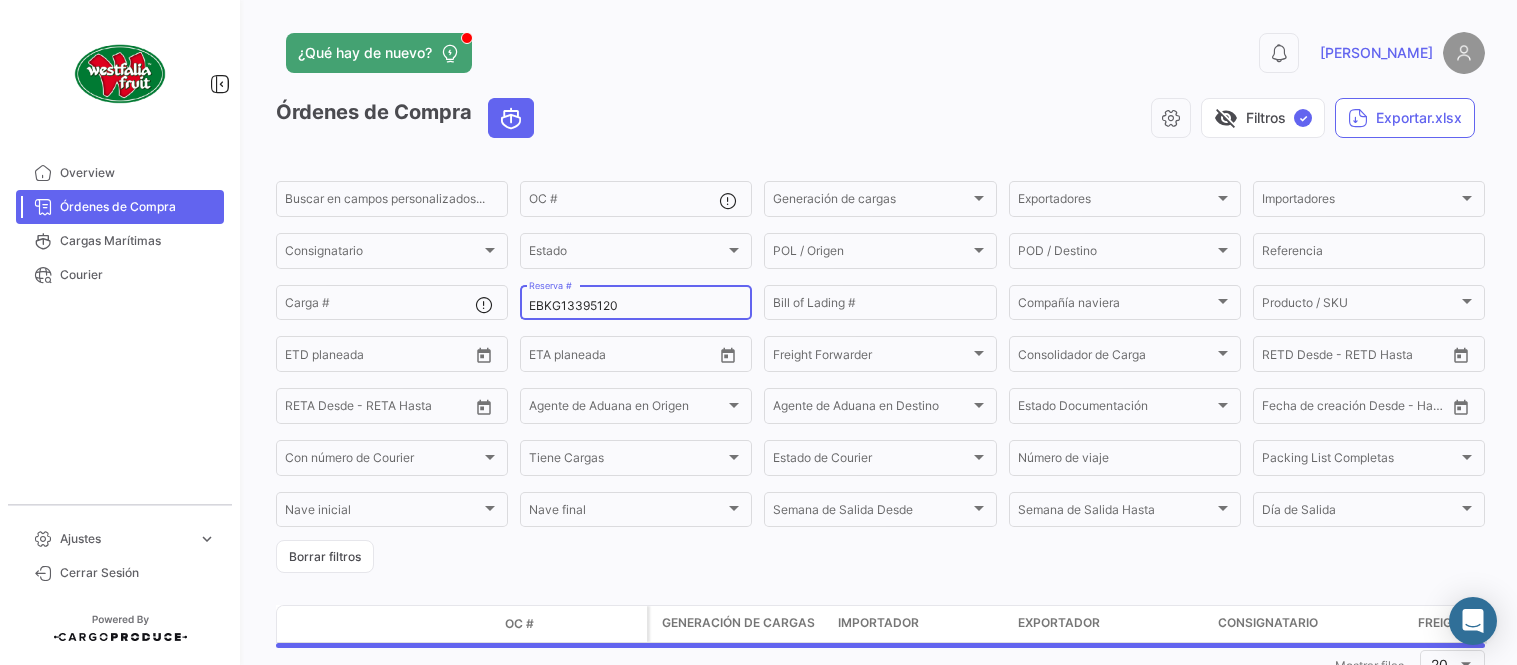 scroll, scrollTop: 0, scrollLeft: 0, axis: both 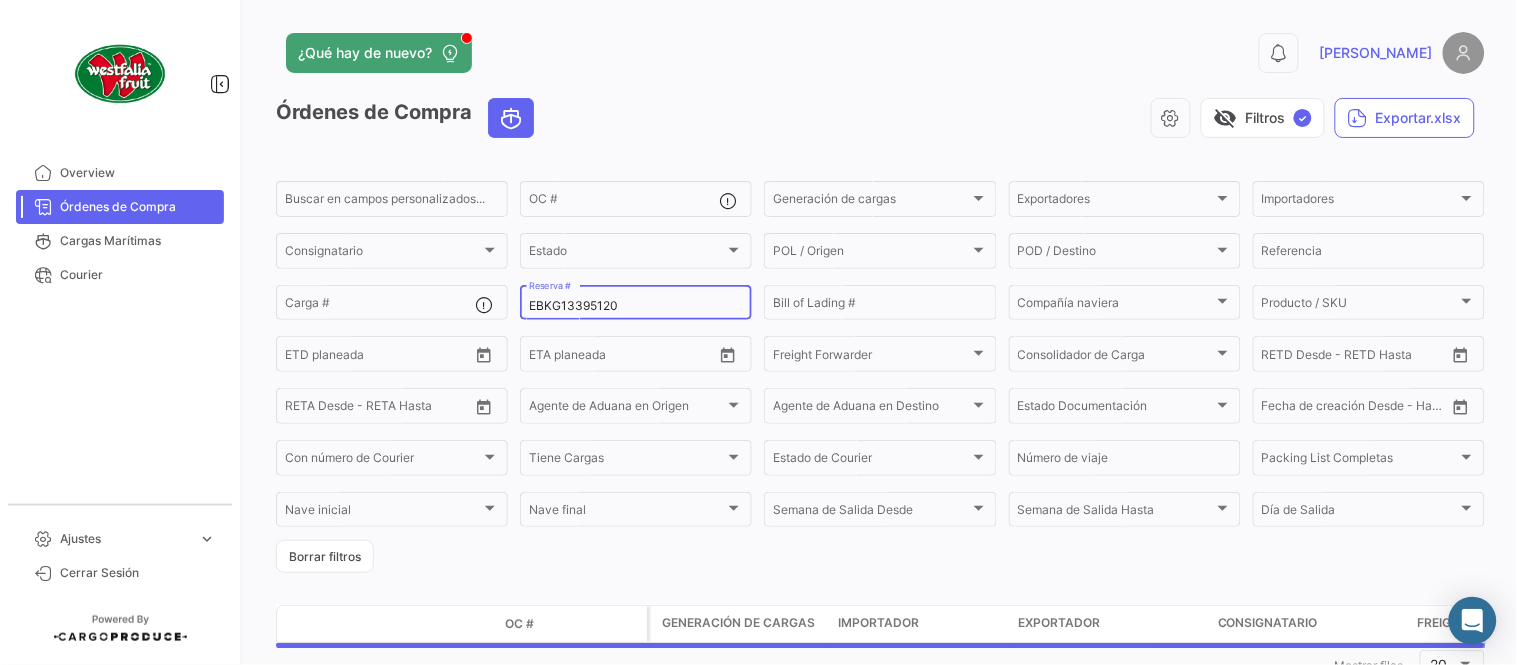 click on "EBKG13395120" at bounding box center (636, 306) 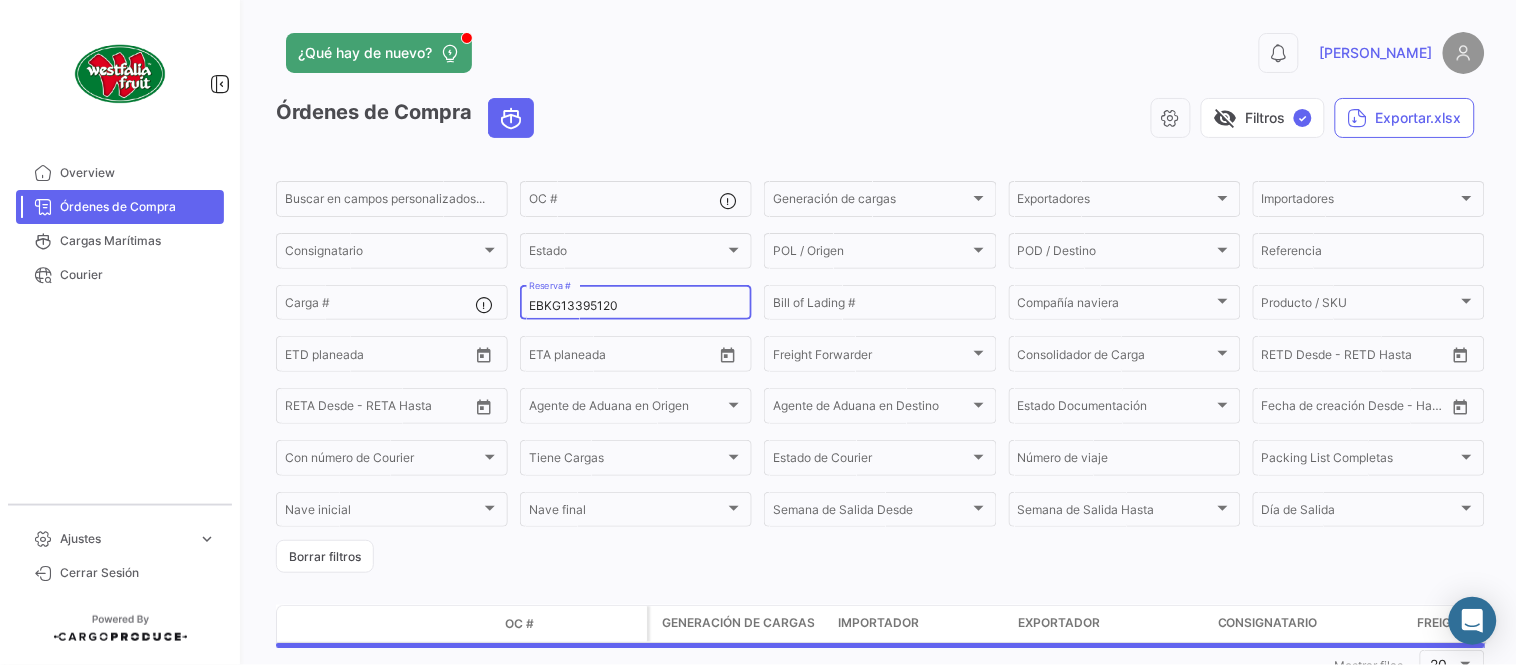 click on "EBKG13395120" at bounding box center (636, 306) 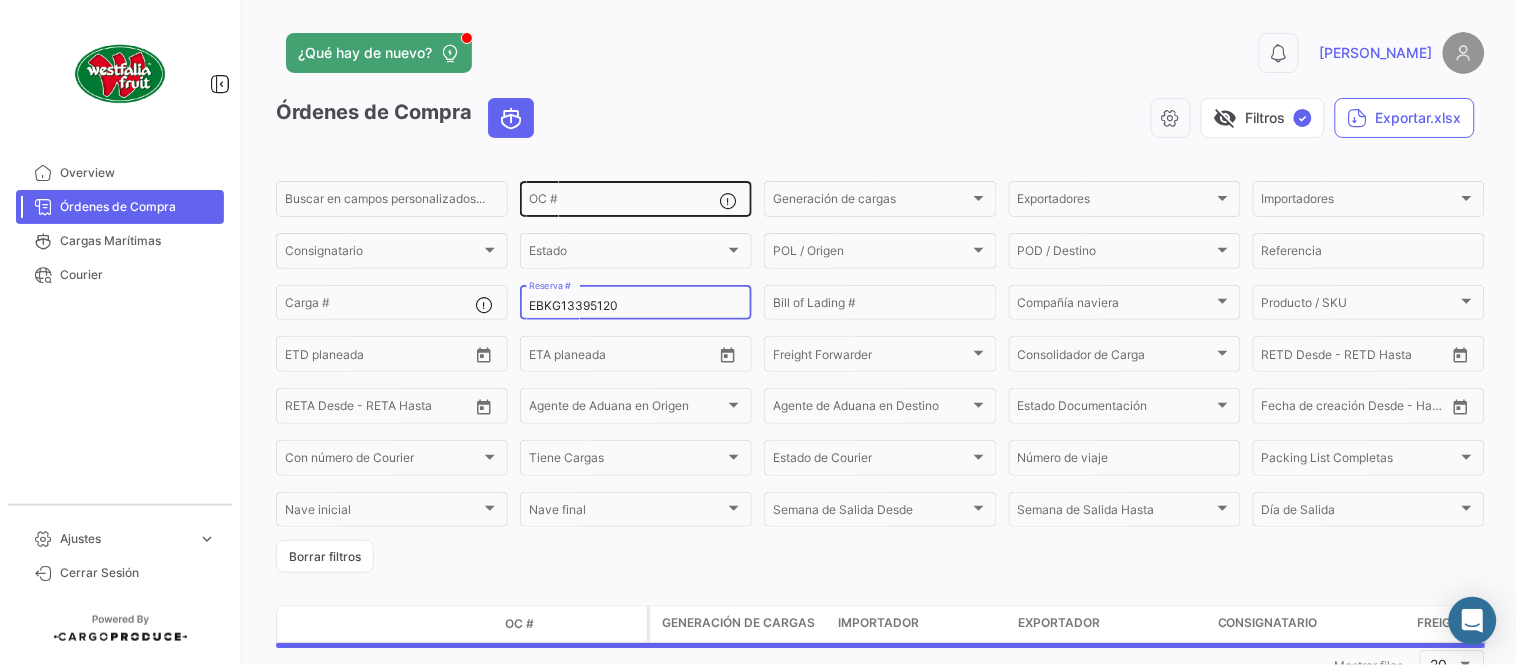 paste on "80731" 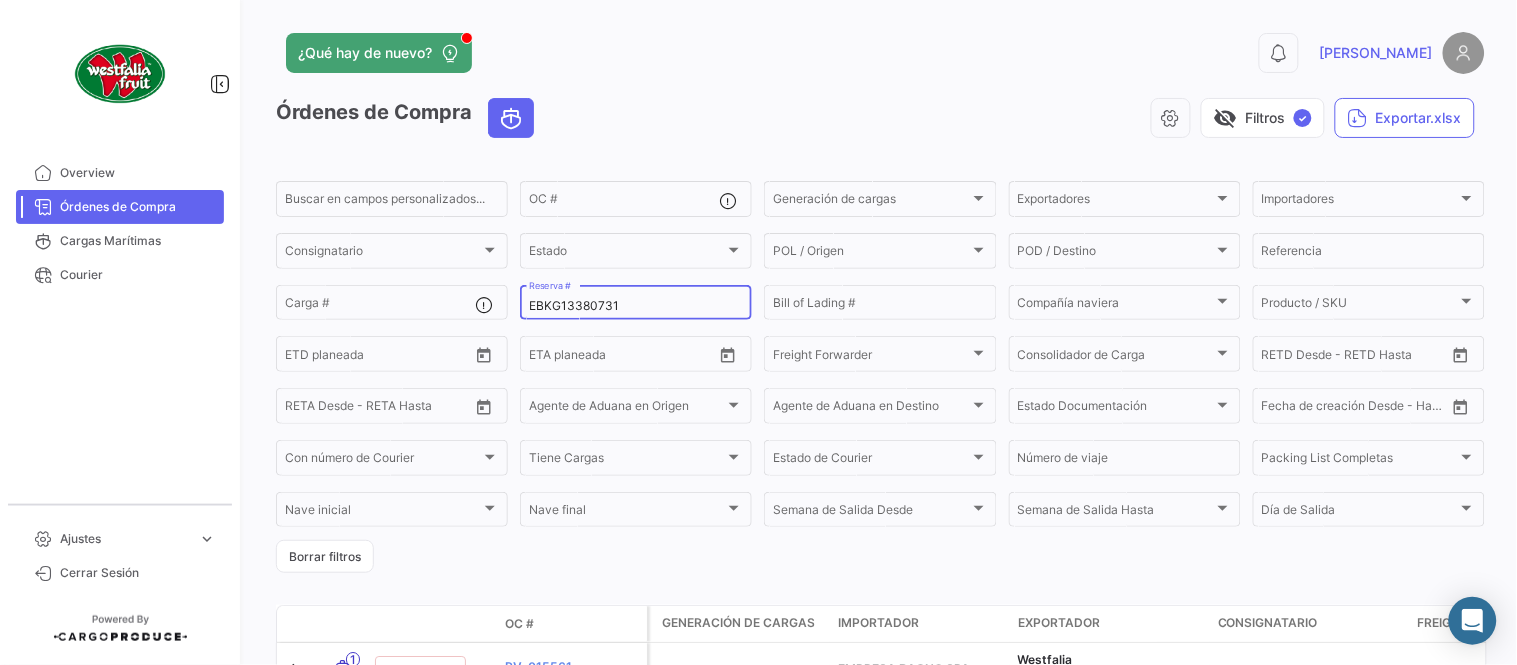 type on "EBKG13380731" 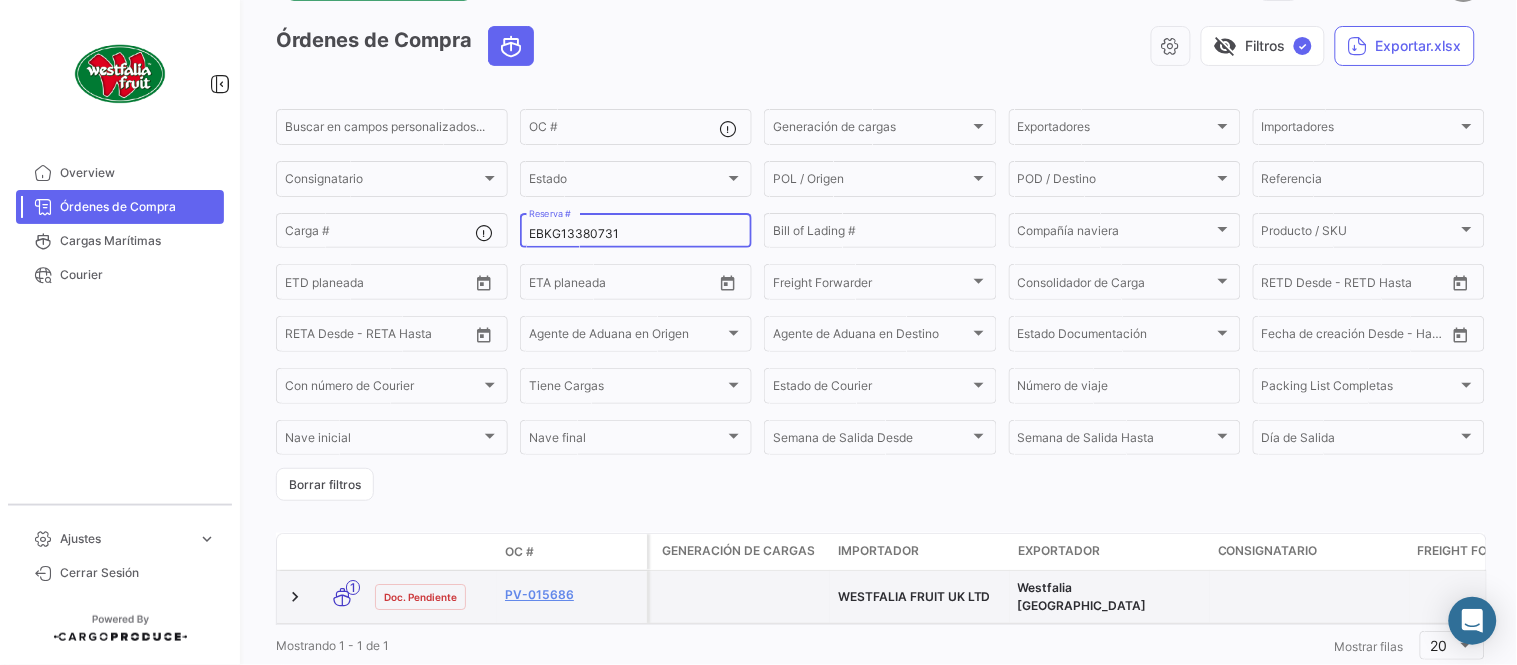 scroll, scrollTop: 128, scrollLeft: 0, axis: vertical 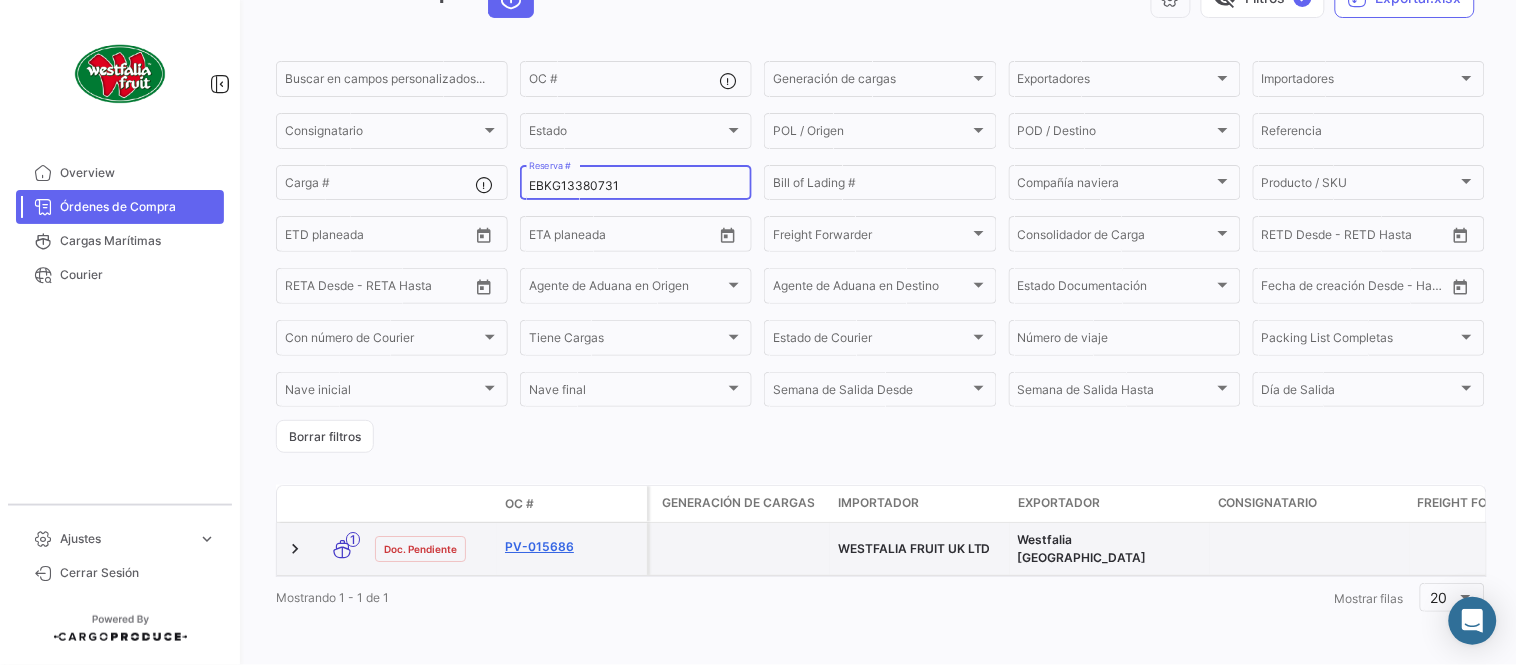 click on "PV-015686" 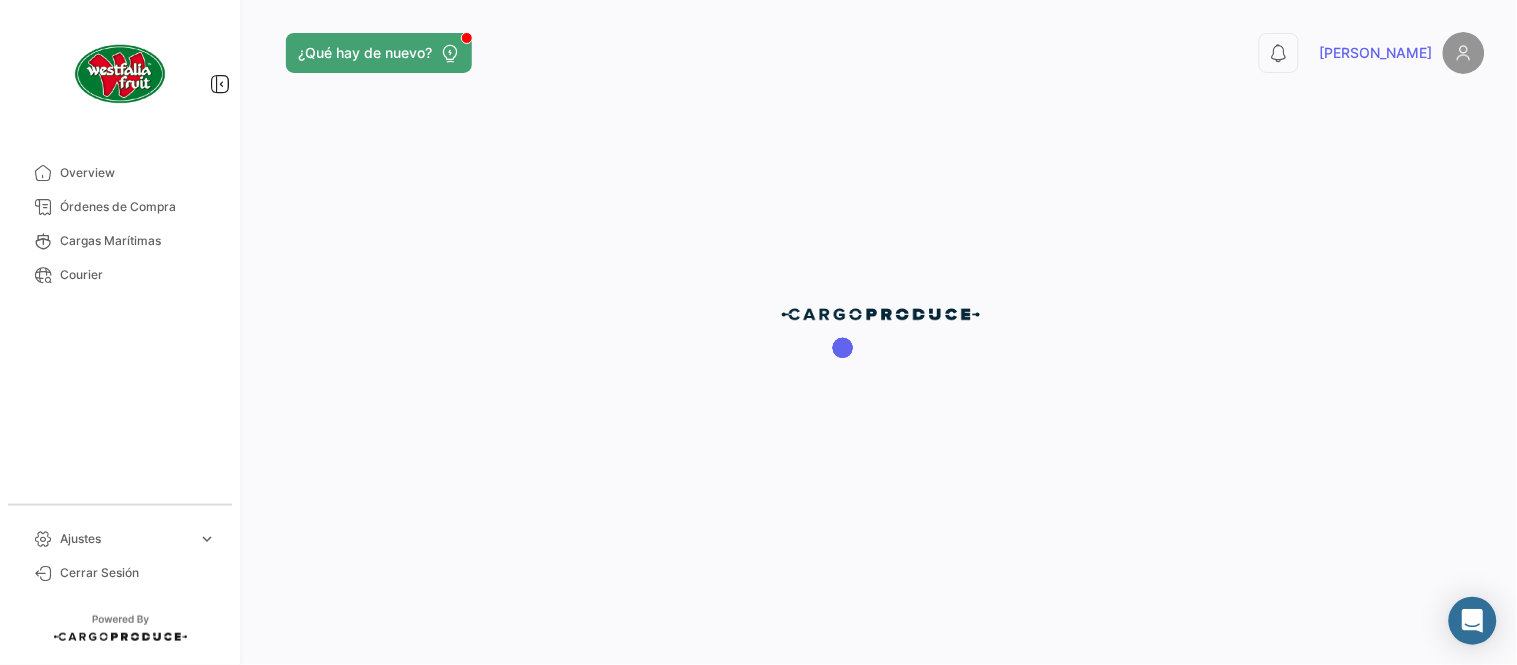scroll, scrollTop: 0, scrollLeft: 0, axis: both 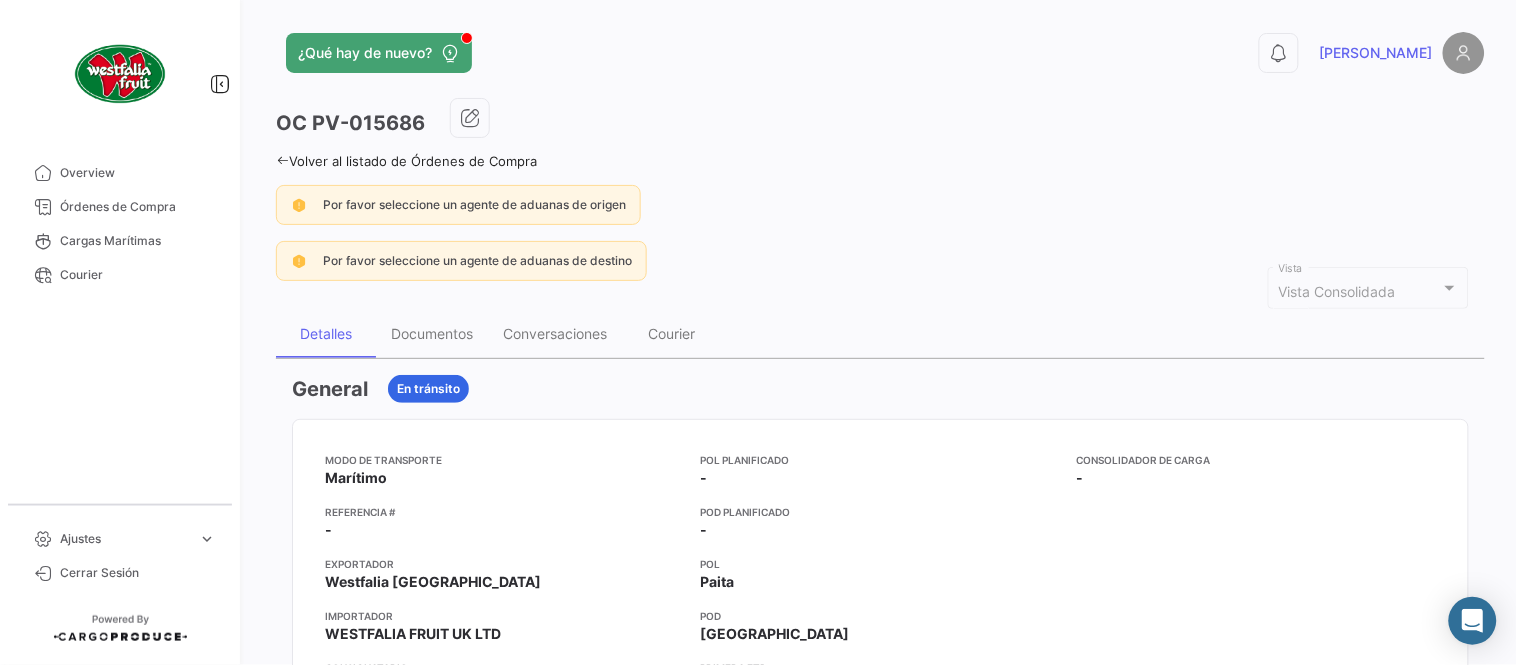 click on "General  En tránsito  Modo de Transporte
Marítimo  Referencia #
-  Exportador
Westfalia [GEOGRAPHIC_DATA]  Importador
WESTFALIA FRUIT UK LTD  Consignatario
-  Agente de Aduana en Origen
-  Agente de Aduana en Destino
-  POL Planificado
-   POD Planificado
-   [PERSON_NAME]  POD
[GEOGRAPHIC_DATA]  Primera ETD
[DATE] 11:45
Primera ETA
[DATE] 01:00
Semana de Salida
27 - 2025  Día de Salida
[DATE]  Consolidador de Carga
-  Temperatura
-  AC
-  Productos/SKU Solicitados Nombre del SKU Código de SKU Moneda  Precio por Cajas   Cantidad [PERSON_NAME]  Subtotal  Palta Congelada - Congelado Palta  USD 0  1  USD 0.00 Numero [PERSON_NAME]  1  Precio Total  USD   0.00  Generación de cargas por Reserva/BL No hay envíos para mostrar Cargas Carga # ETD ETD Recalculado ETA ETA Recalculado Compañía naviera Bill of Lading # Reserva # Freight Forwarder POL POD Nave planificada  El envío llegará adelantado.  TTNU8355556  [DATE] 00:00
[DATE] 11:45
[DATE] 00:00
[DATE] 01:00
MSC" at bounding box center (880, 1208) 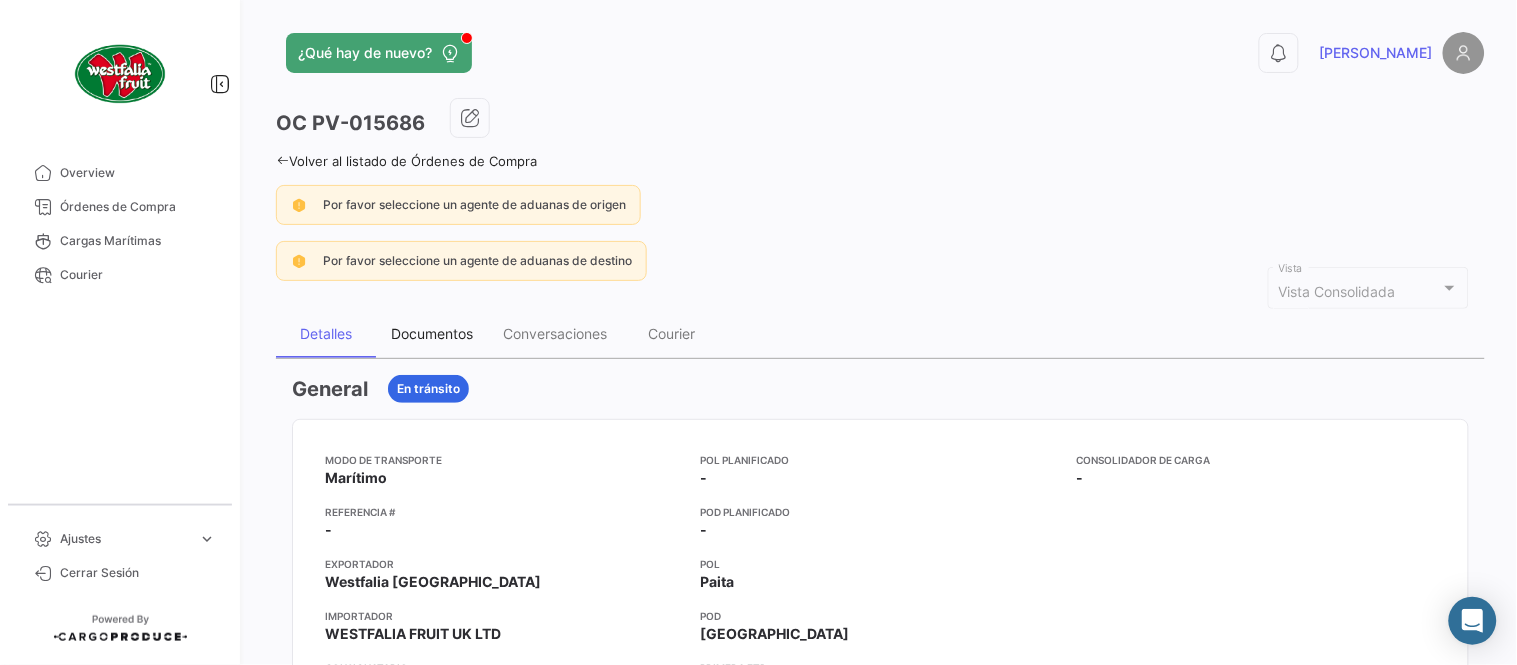 click on "Documentos" at bounding box center (432, 333) 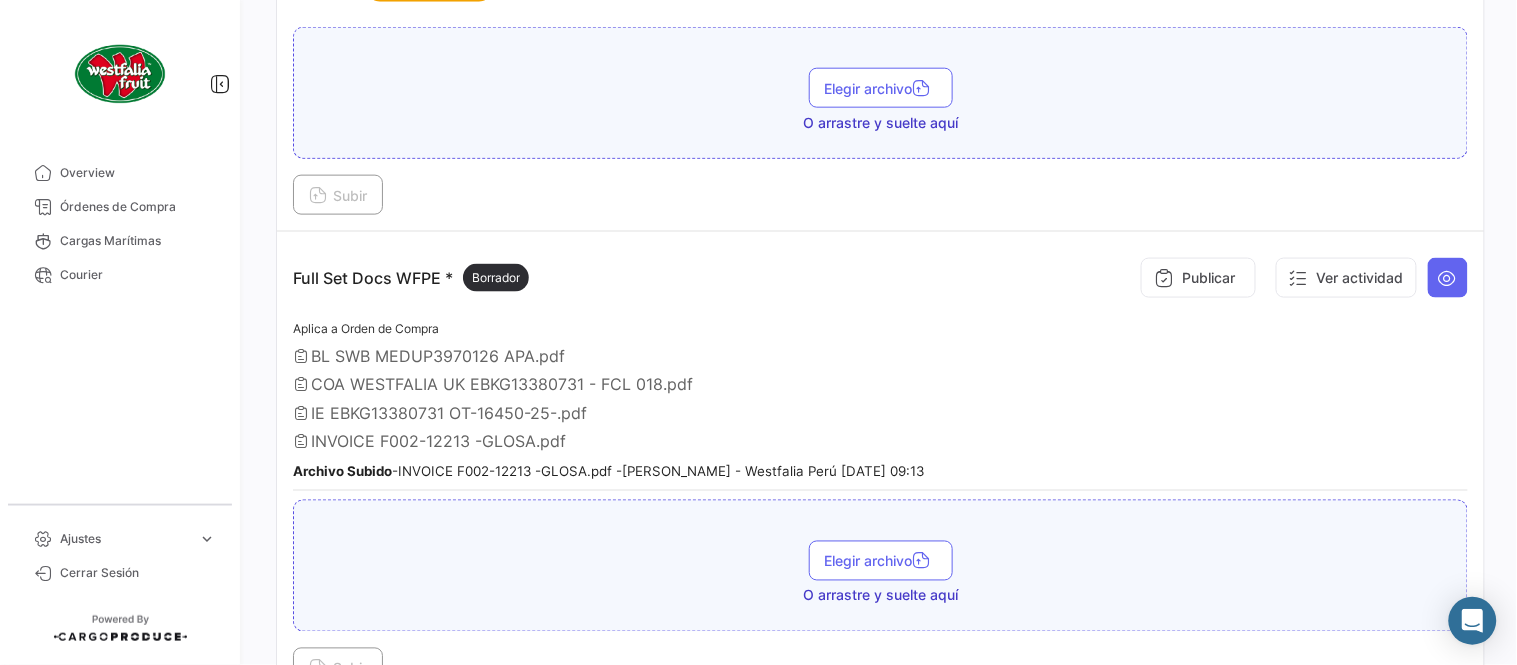 scroll, scrollTop: 554, scrollLeft: 0, axis: vertical 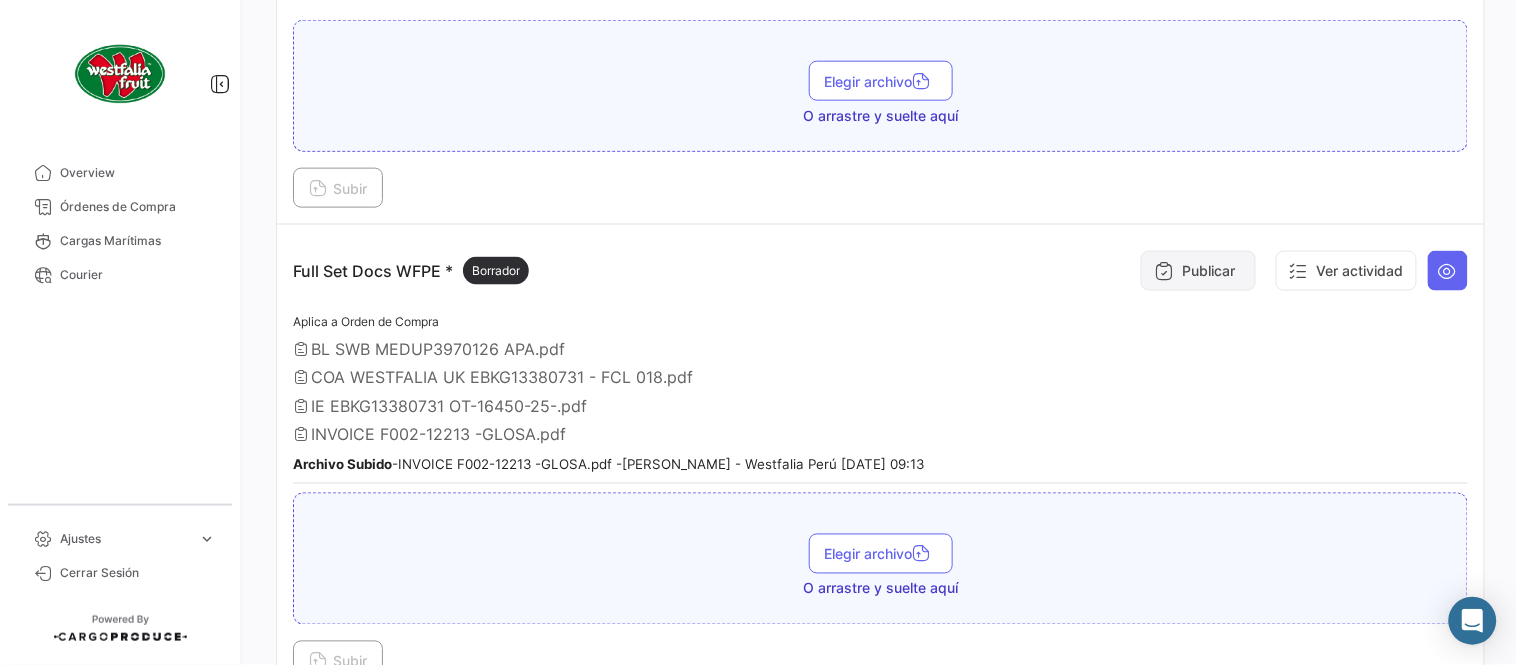click on "Publicar" at bounding box center (1198, 271) 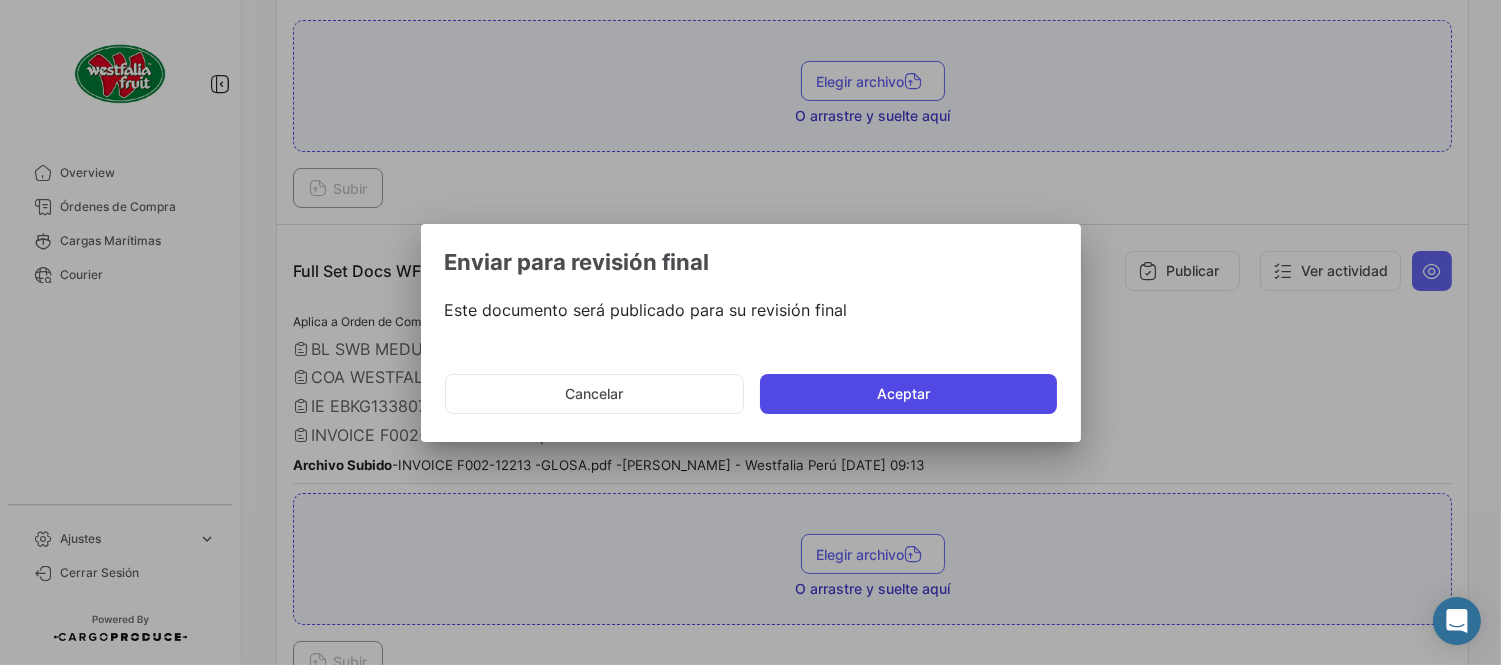 click on "Aceptar" 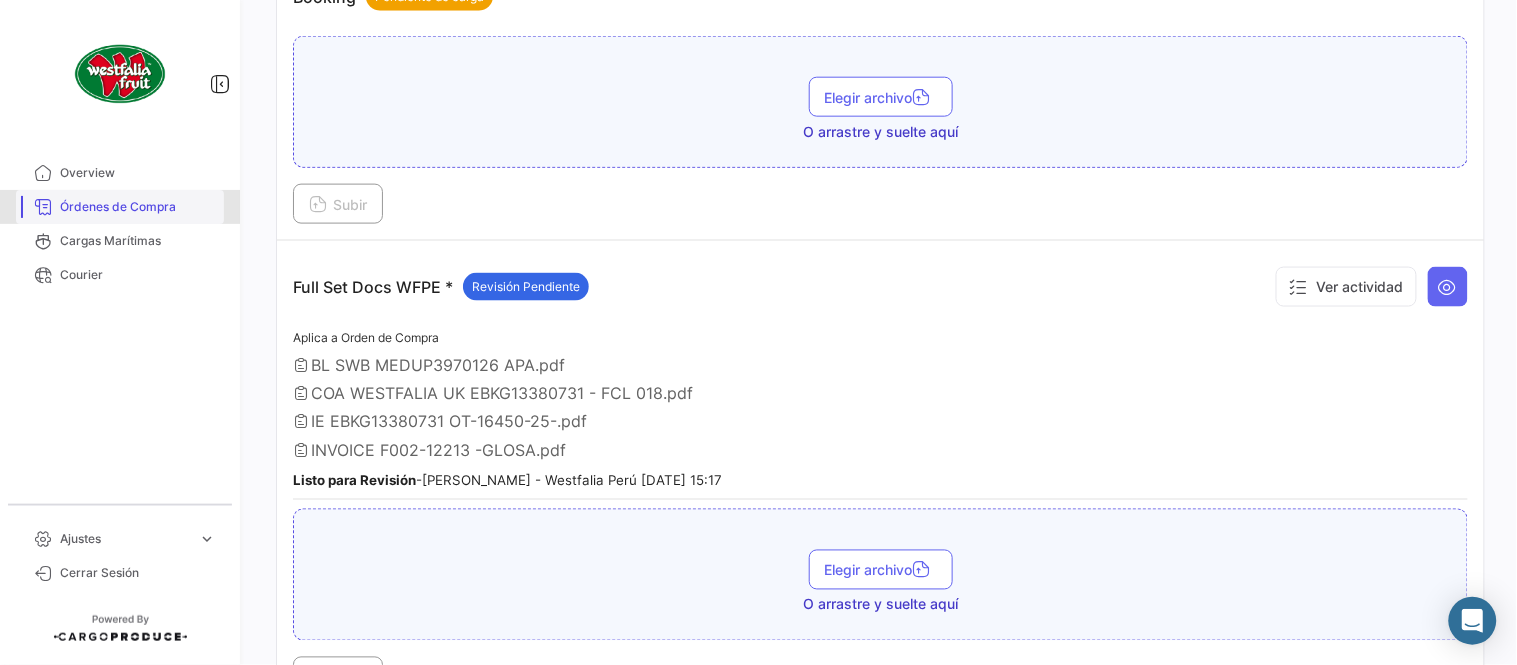 click on "Órdenes de Compra" at bounding box center [138, 207] 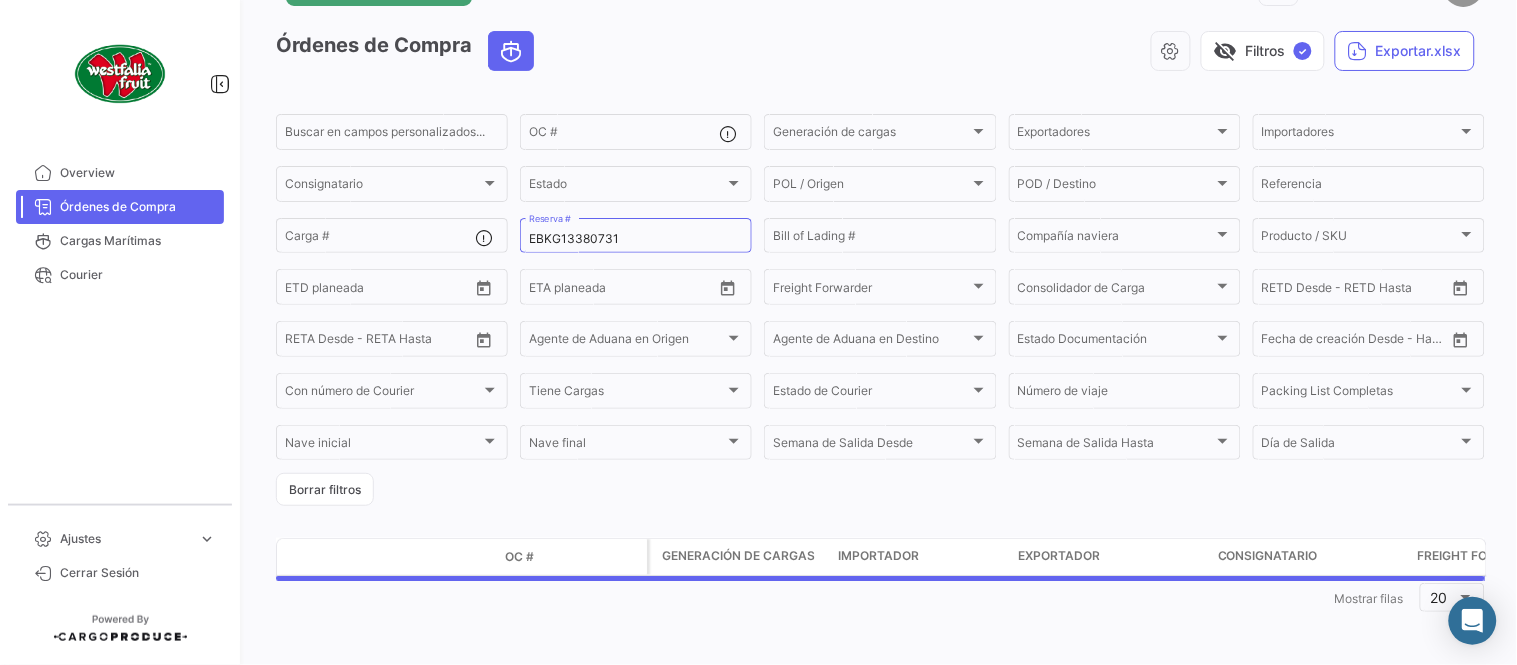 scroll, scrollTop: 0, scrollLeft: 0, axis: both 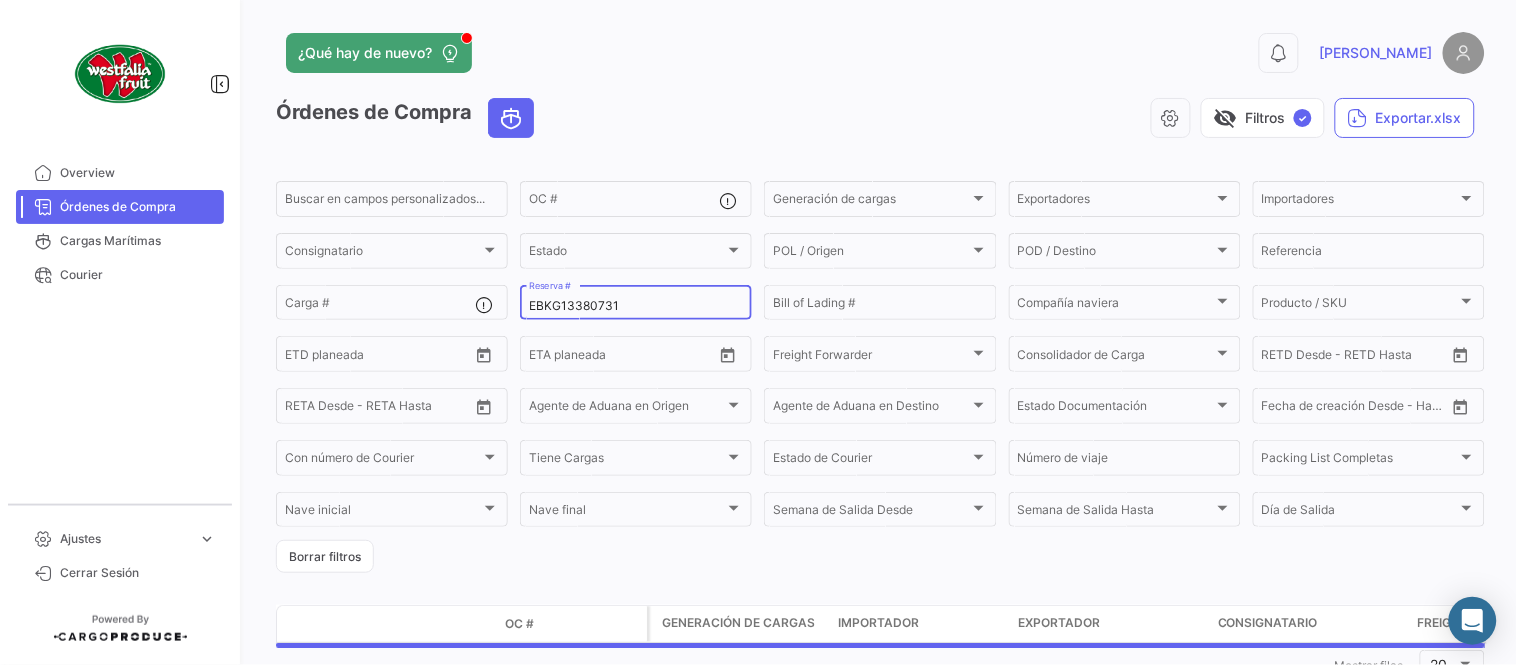 click on "EBKG13380731" at bounding box center (636, 306) 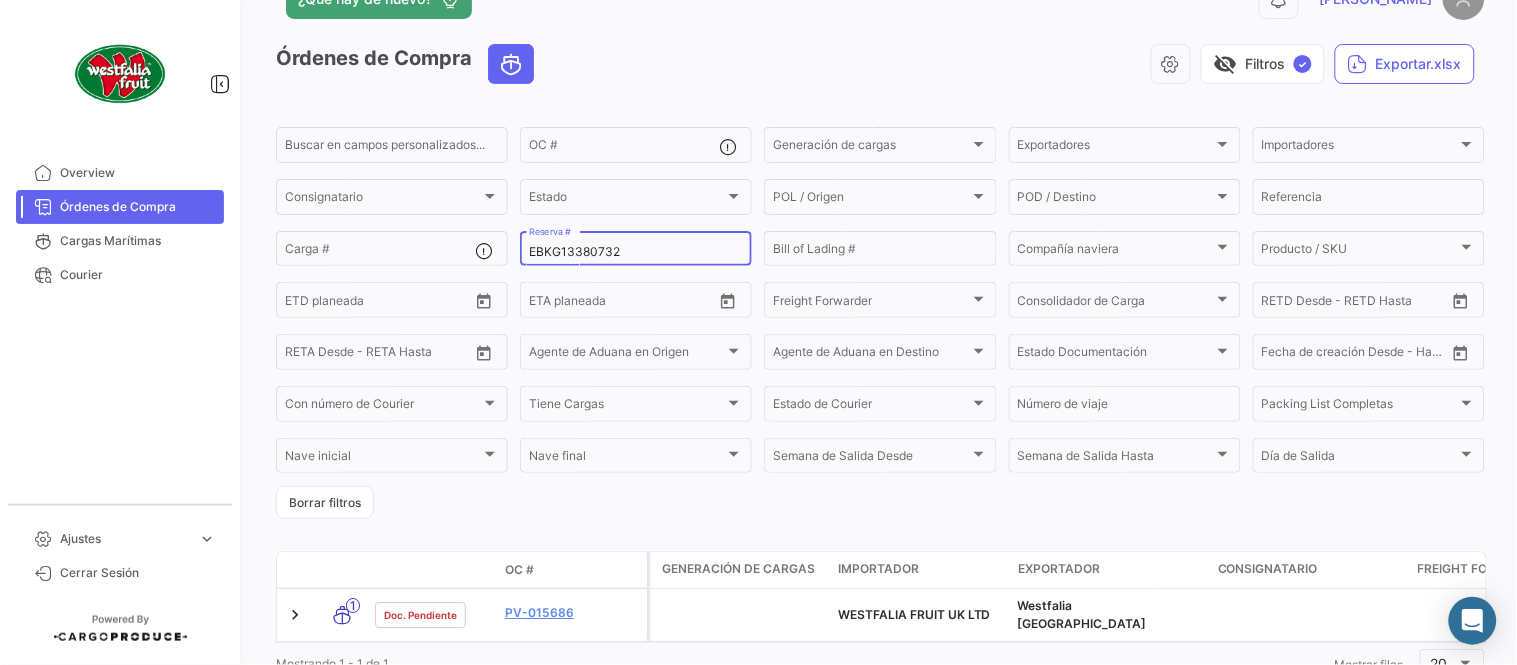 scroll, scrollTop: 128, scrollLeft: 0, axis: vertical 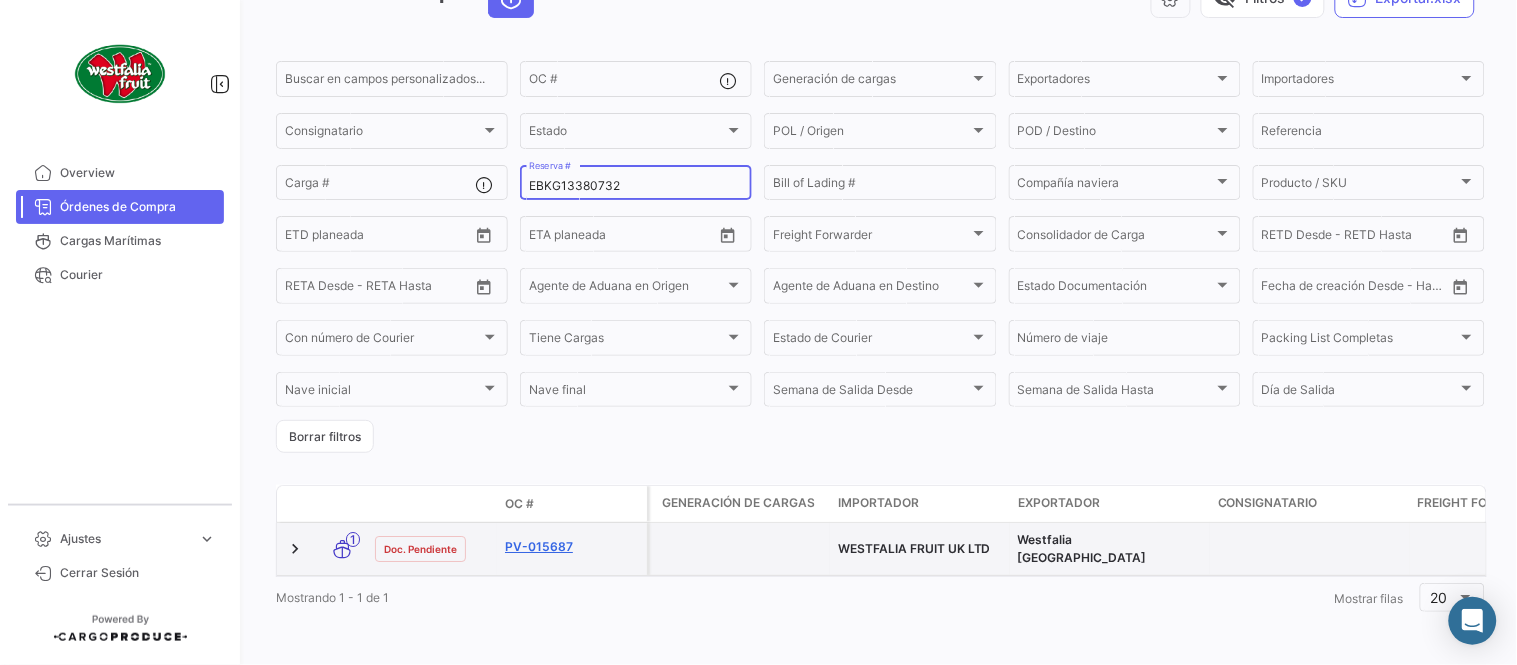 type on "EBKG13380732" 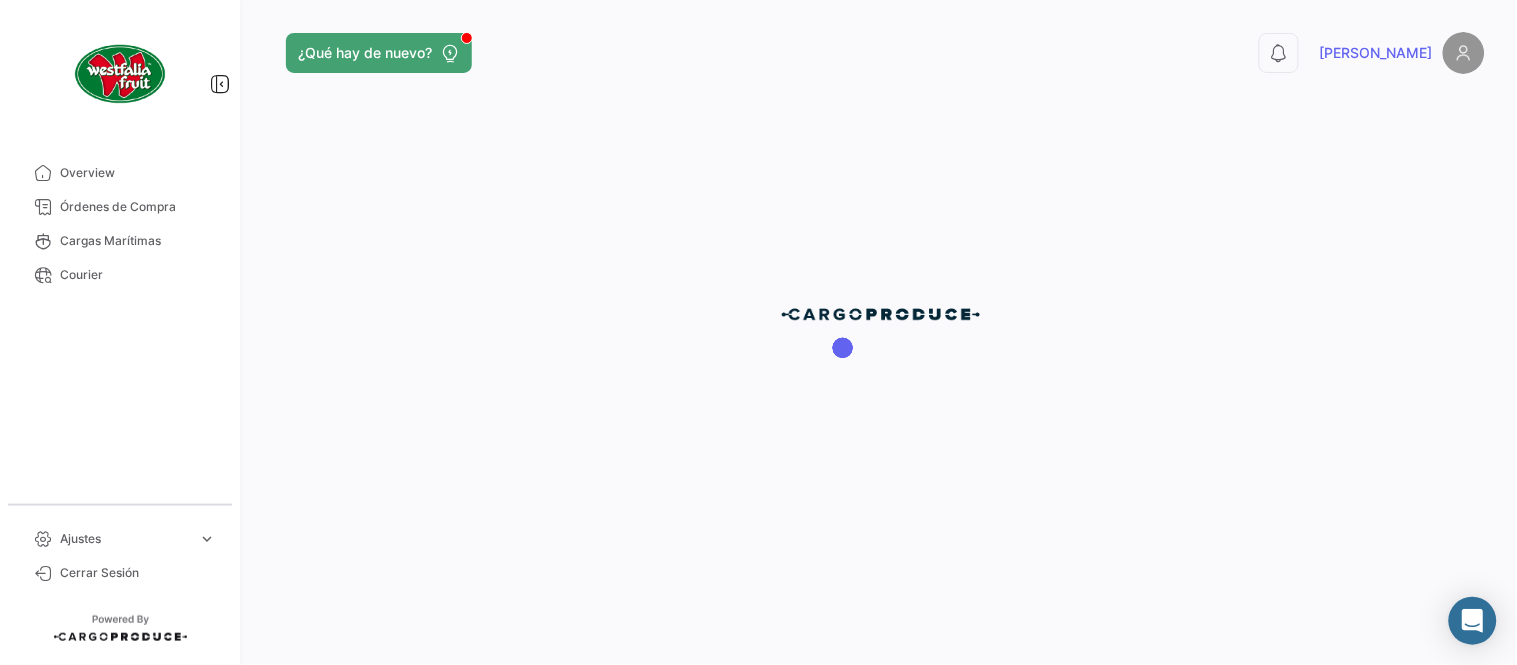 scroll, scrollTop: 0, scrollLeft: 0, axis: both 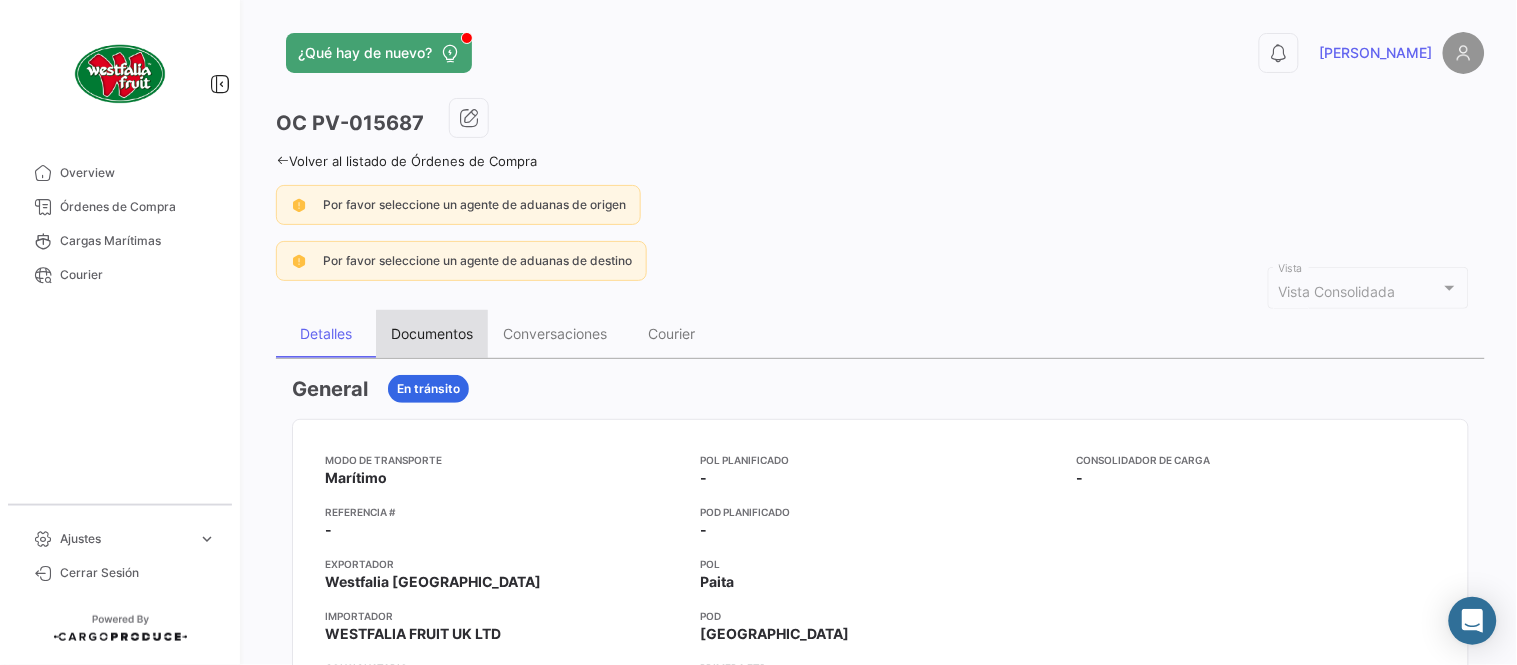 click on "Documentos" at bounding box center (432, 334) 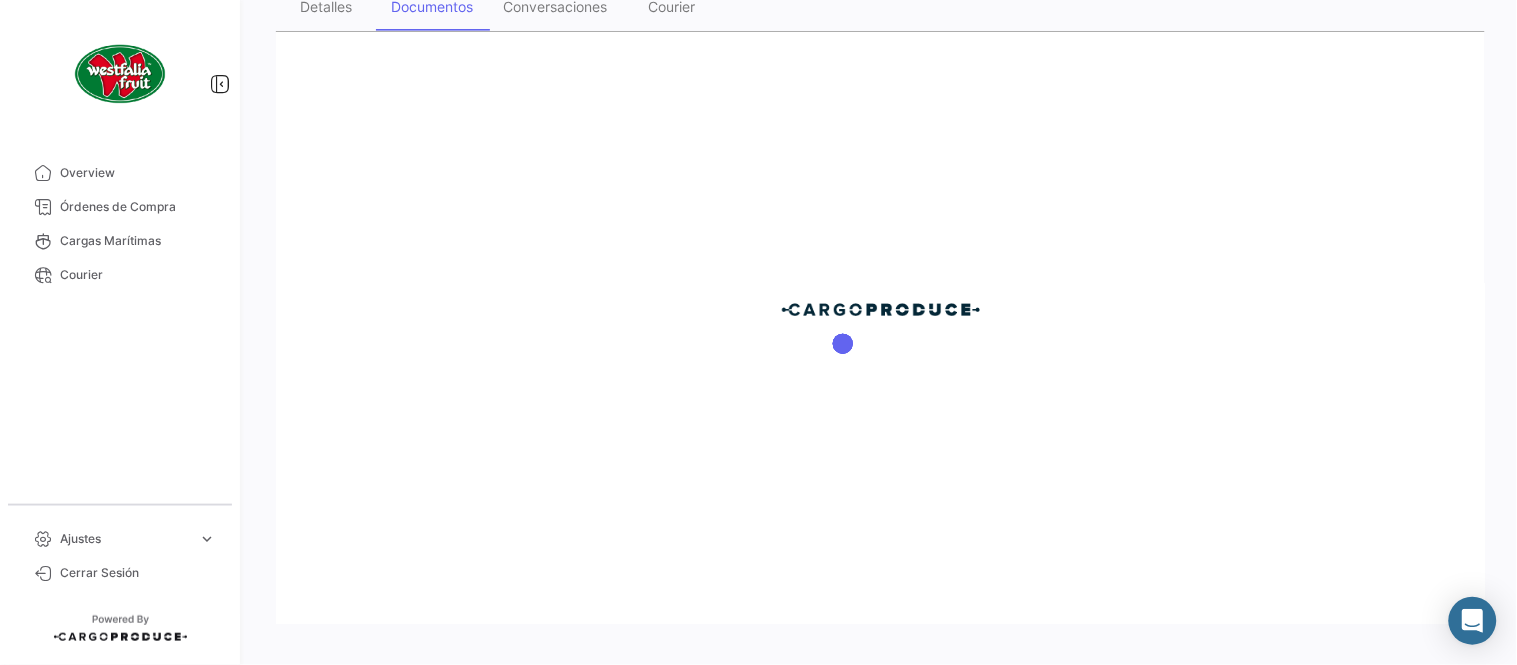 scroll, scrollTop: 332, scrollLeft: 0, axis: vertical 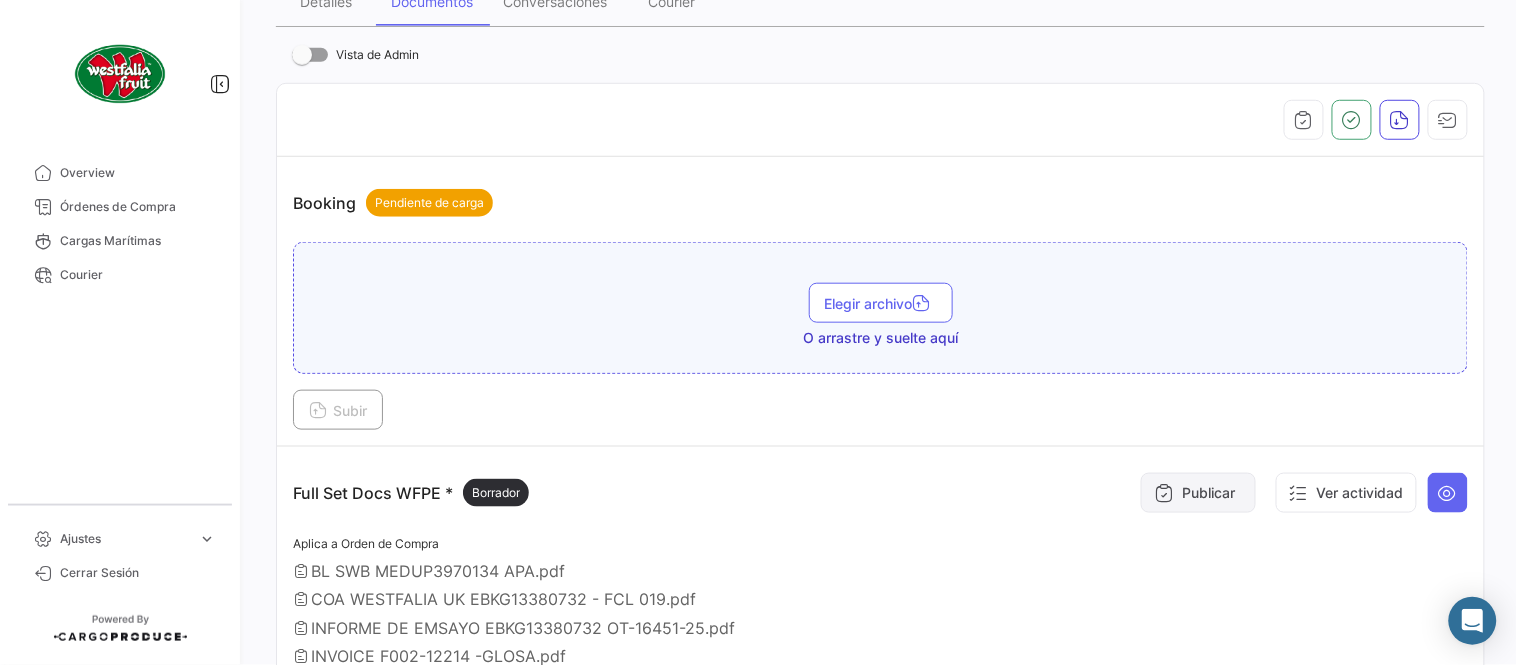 click on "Publicar" at bounding box center (1198, 493) 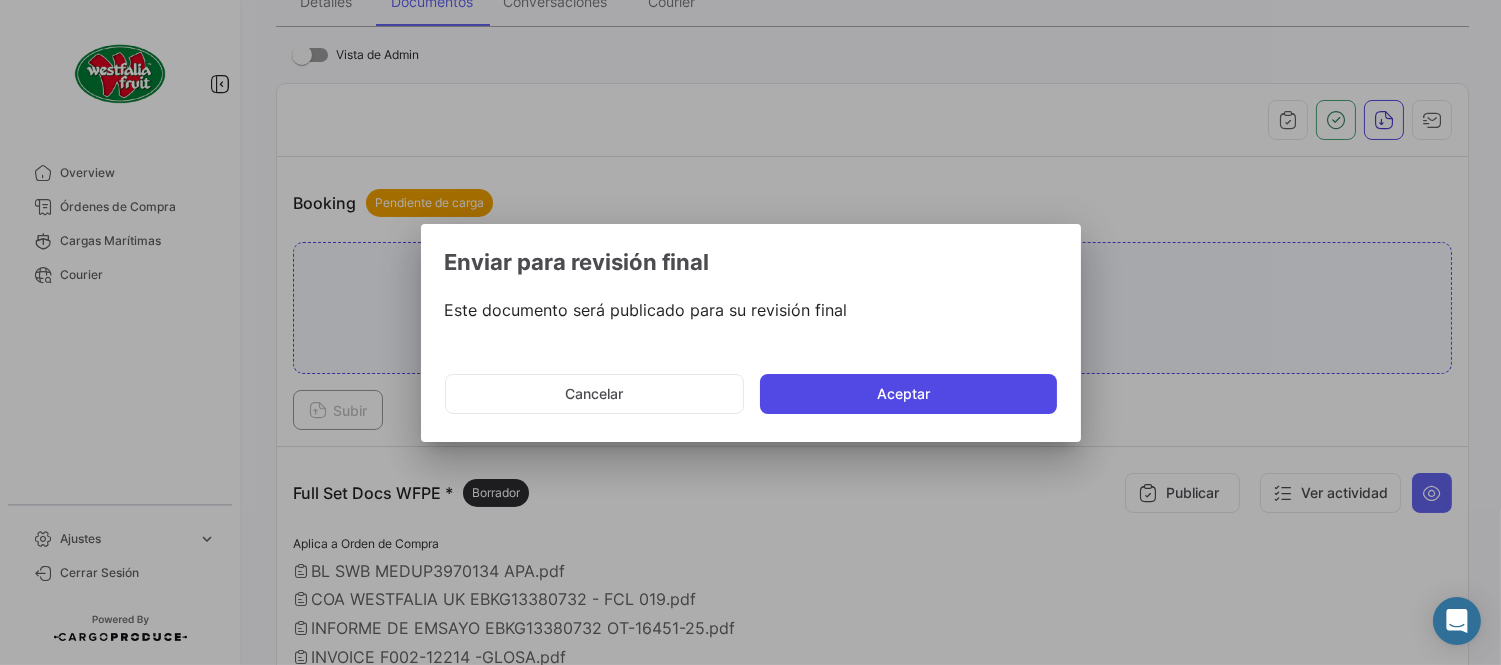 click on "Aceptar" 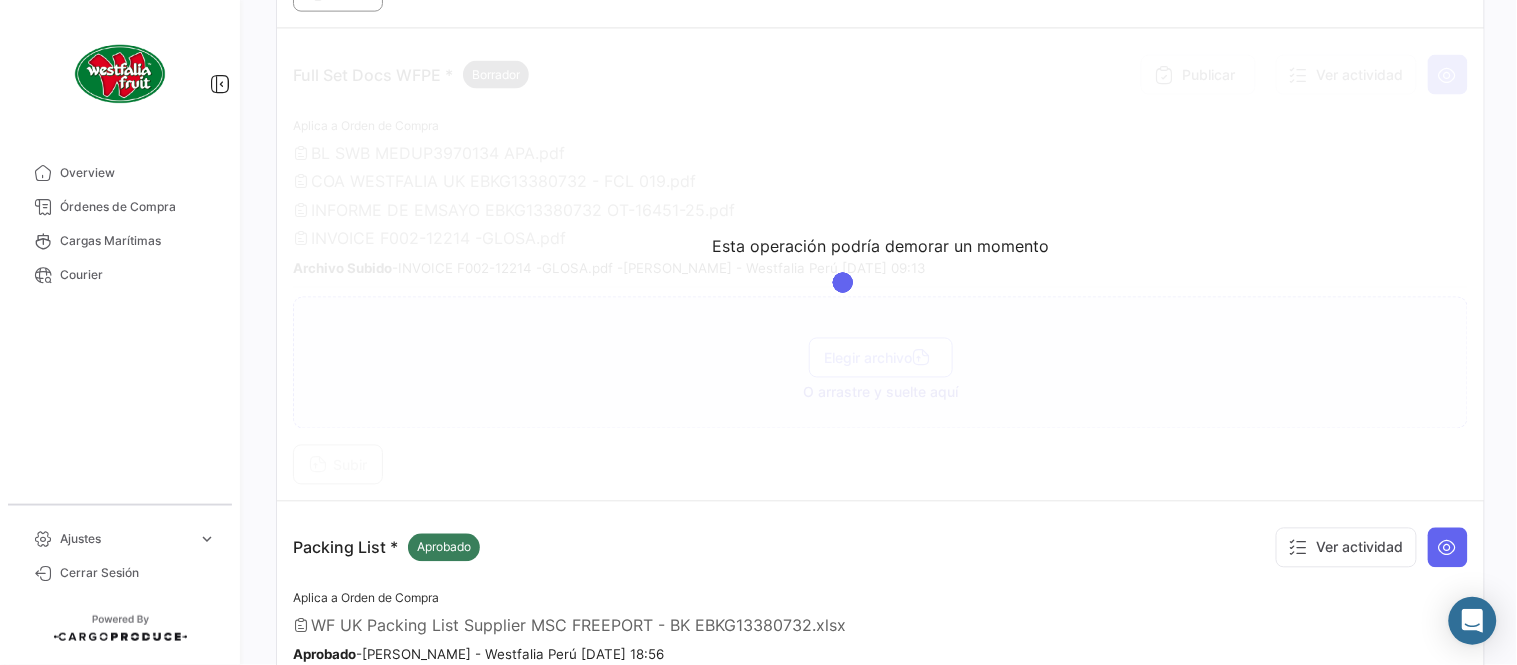 scroll, scrollTop: 665, scrollLeft: 0, axis: vertical 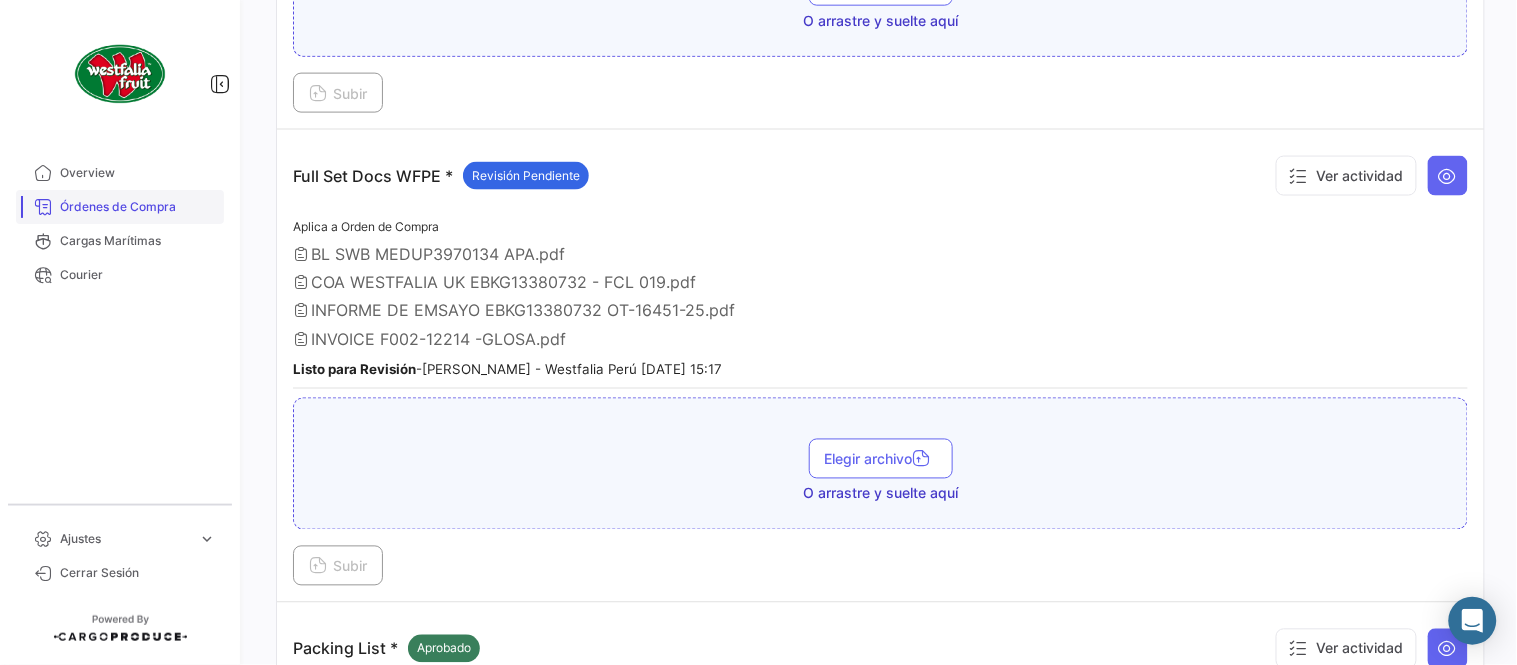 click on "Órdenes de Compra" at bounding box center [138, 207] 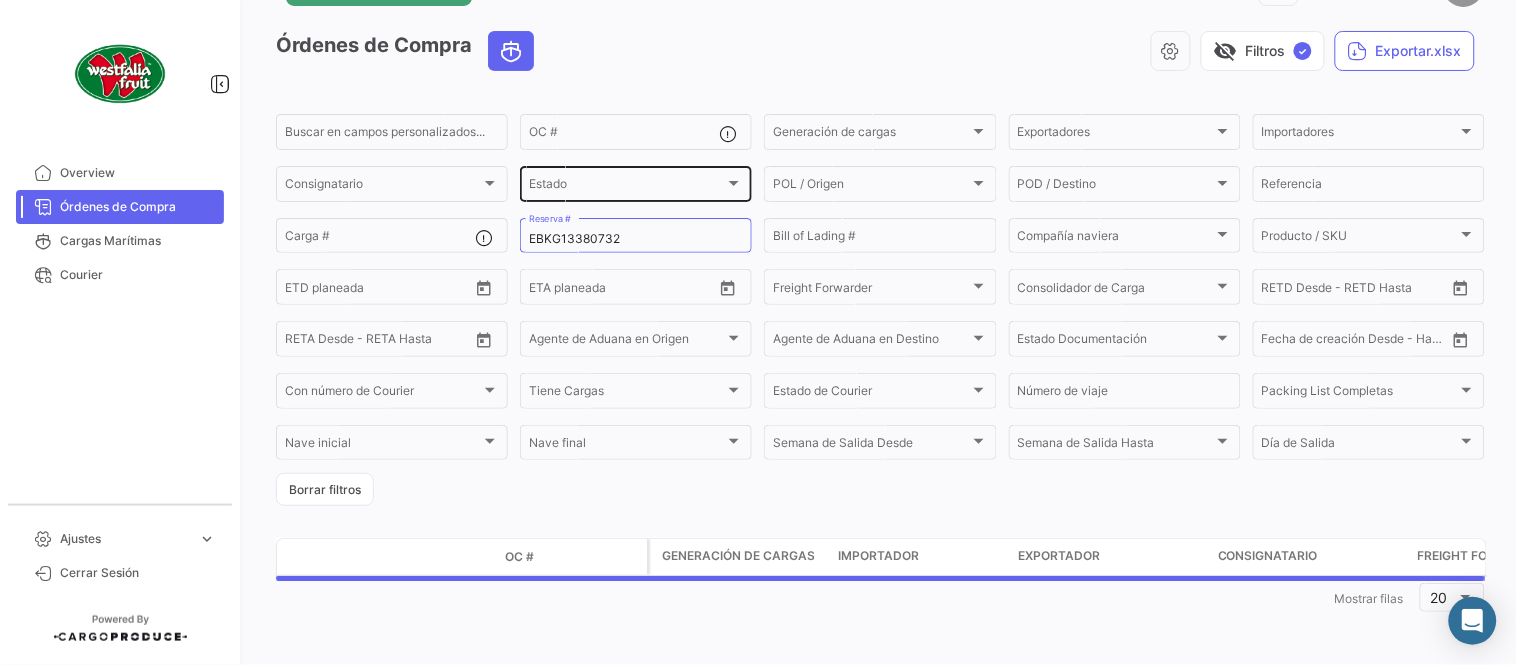 scroll, scrollTop: 0, scrollLeft: 0, axis: both 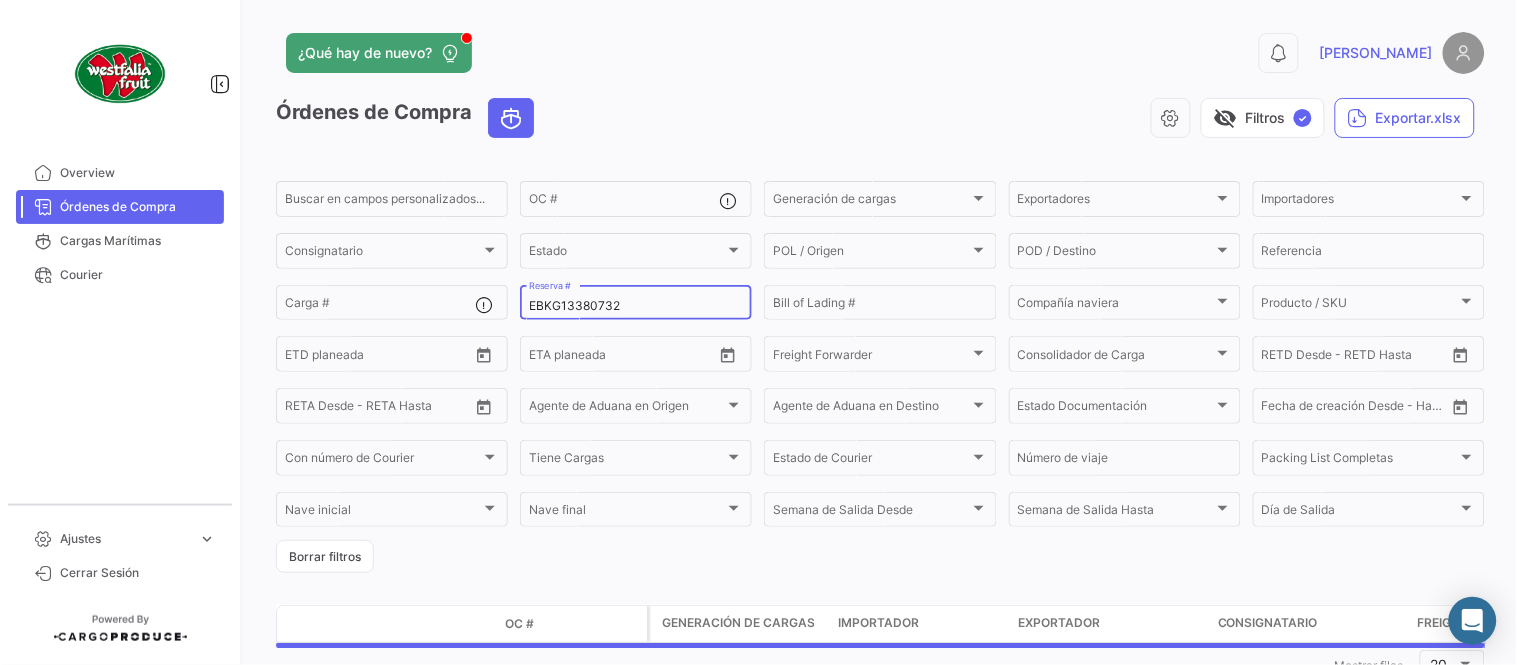 click on "EBKG13380732" at bounding box center [636, 306] 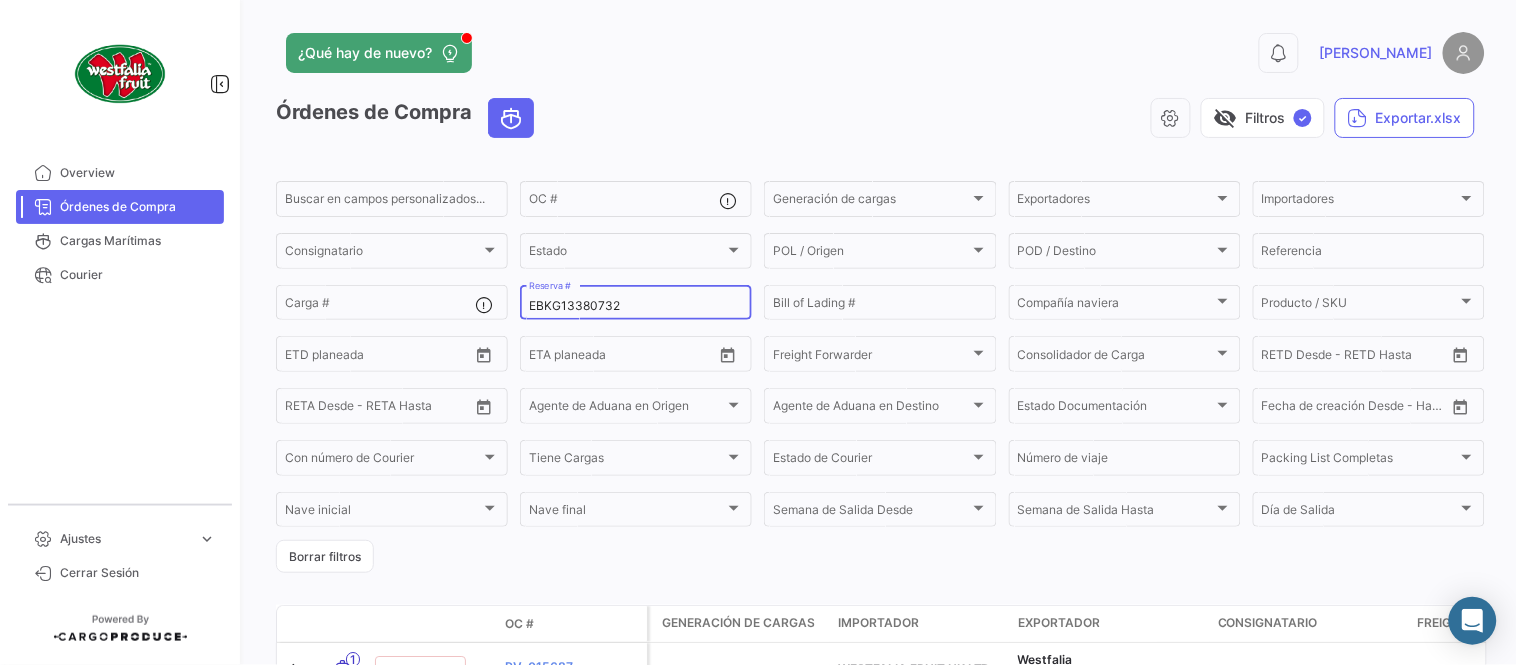 paste on "3" 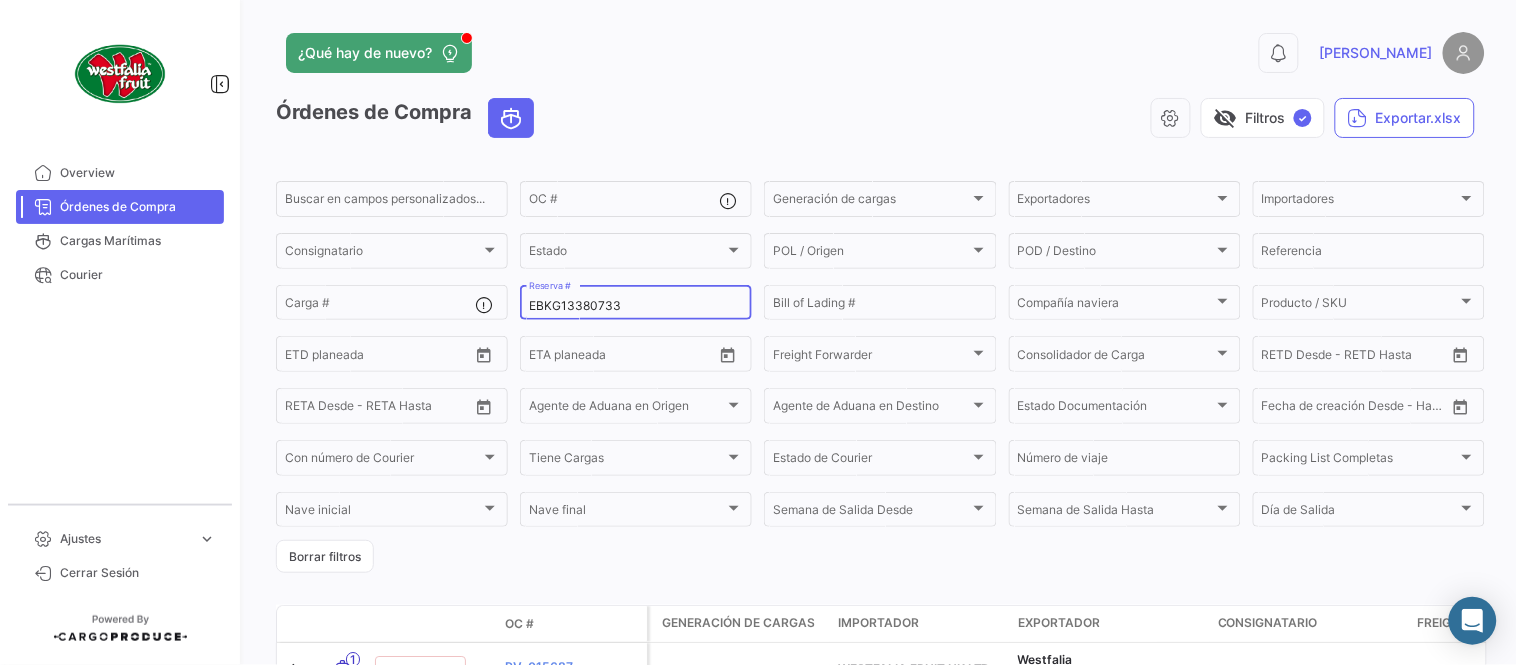 scroll, scrollTop: 128, scrollLeft: 0, axis: vertical 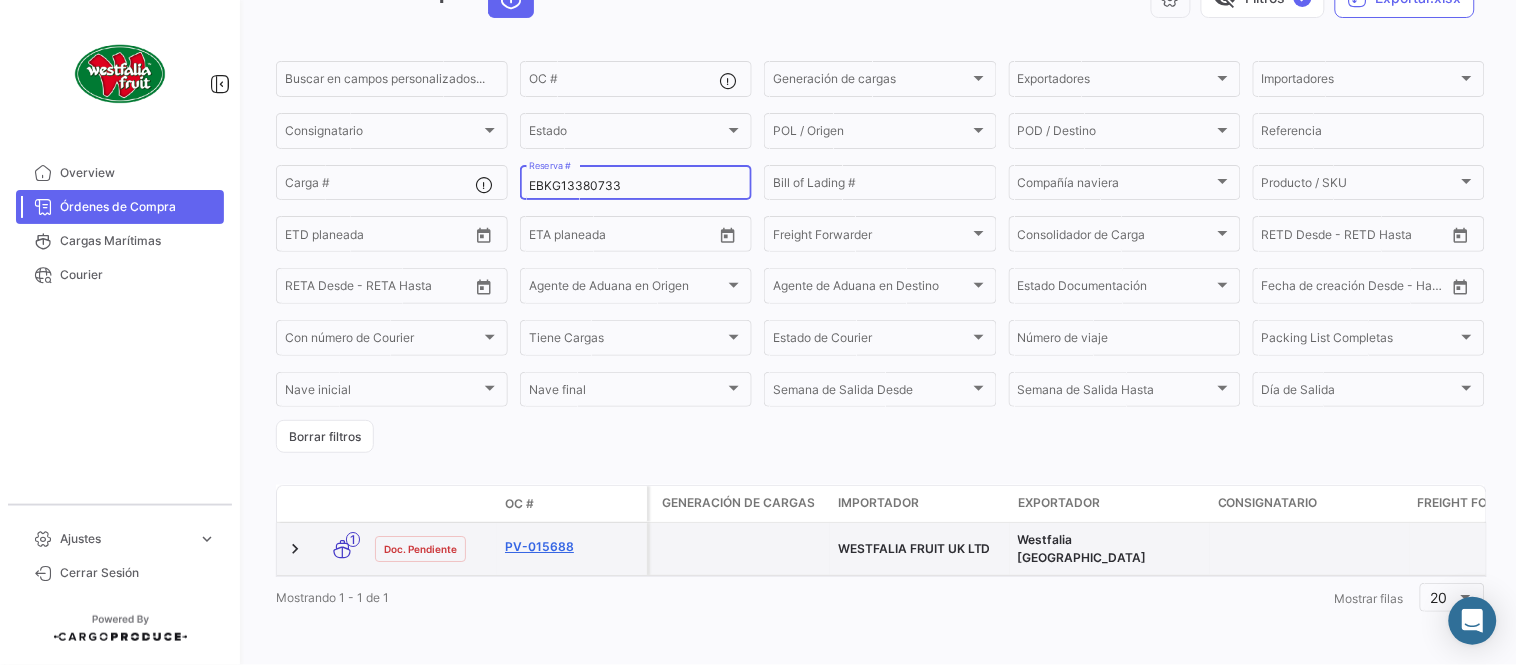 type on "EBKG13380733" 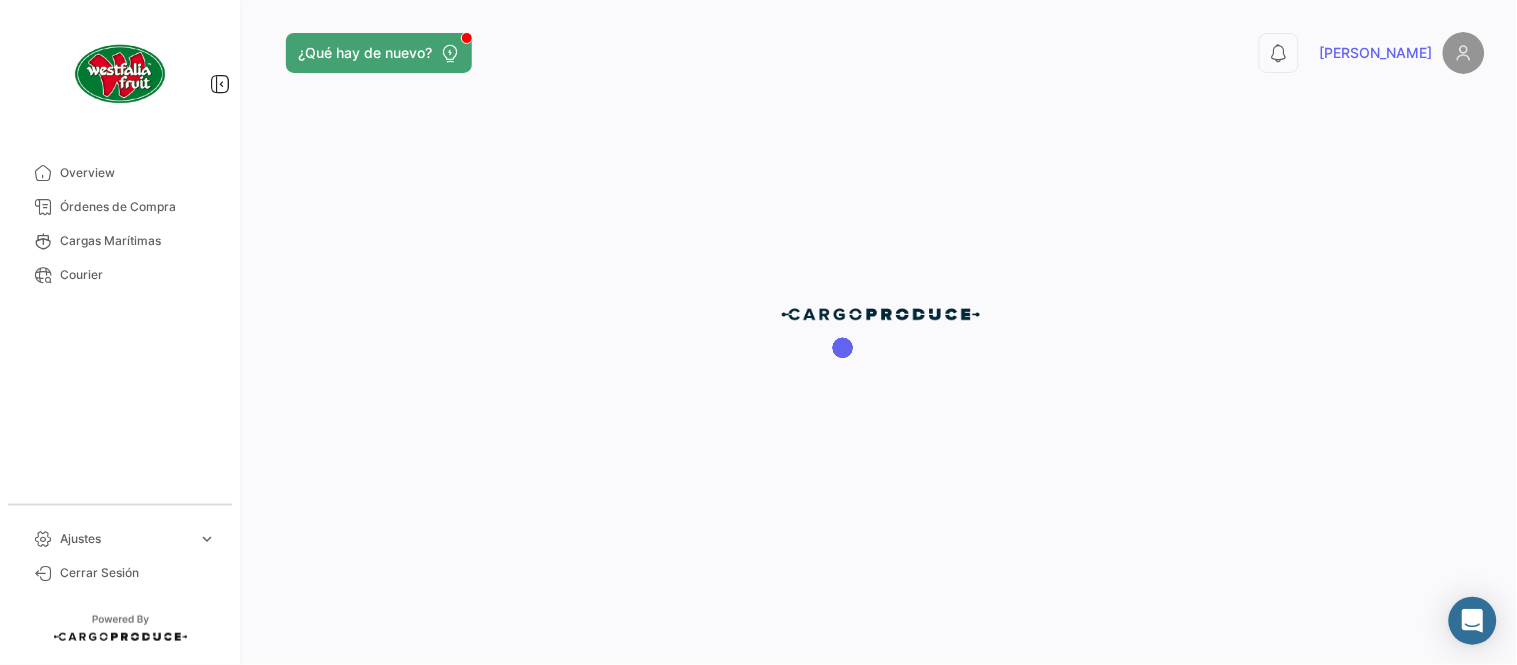 scroll, scrollTop: 0, scrollLeft: 0, axis: both 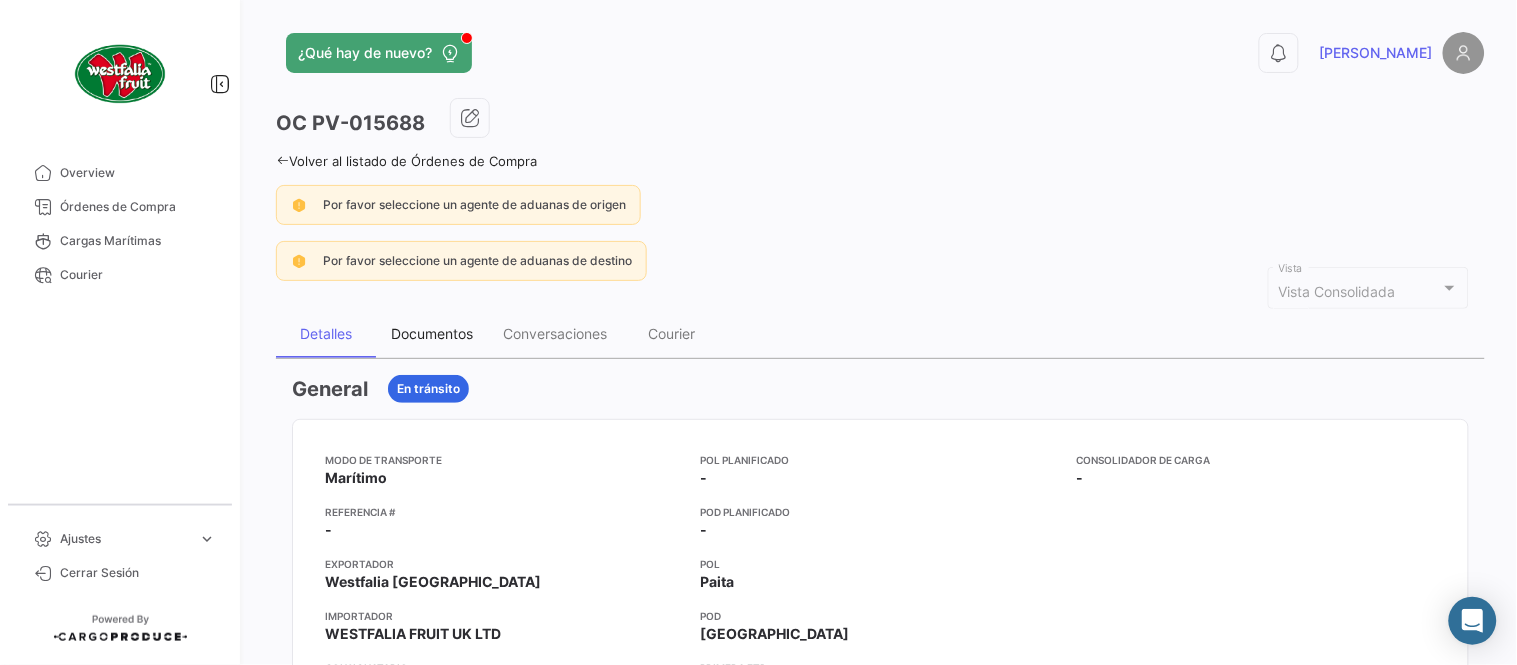 click on "Documentos" at bounding box center [432, 334] 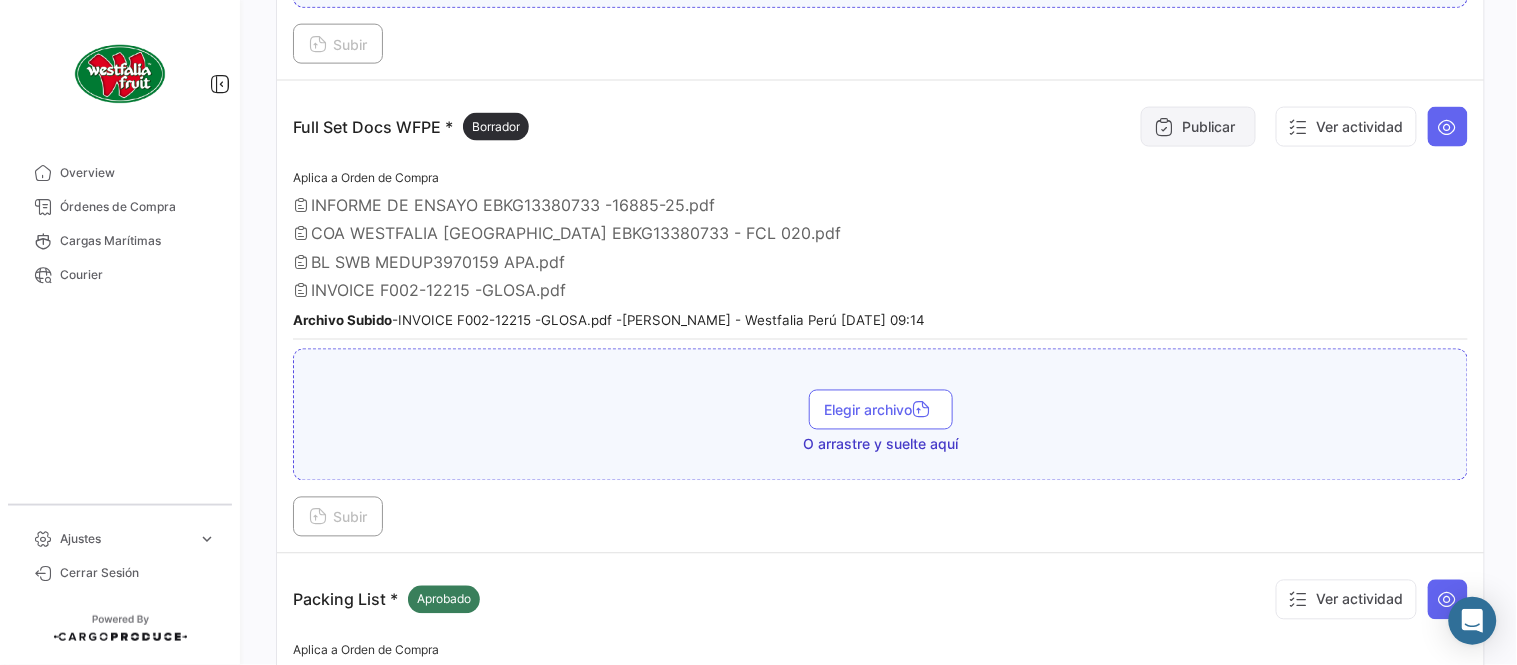 scroll, scrollTop: 665, scrollLeft: 0, axis: vertical 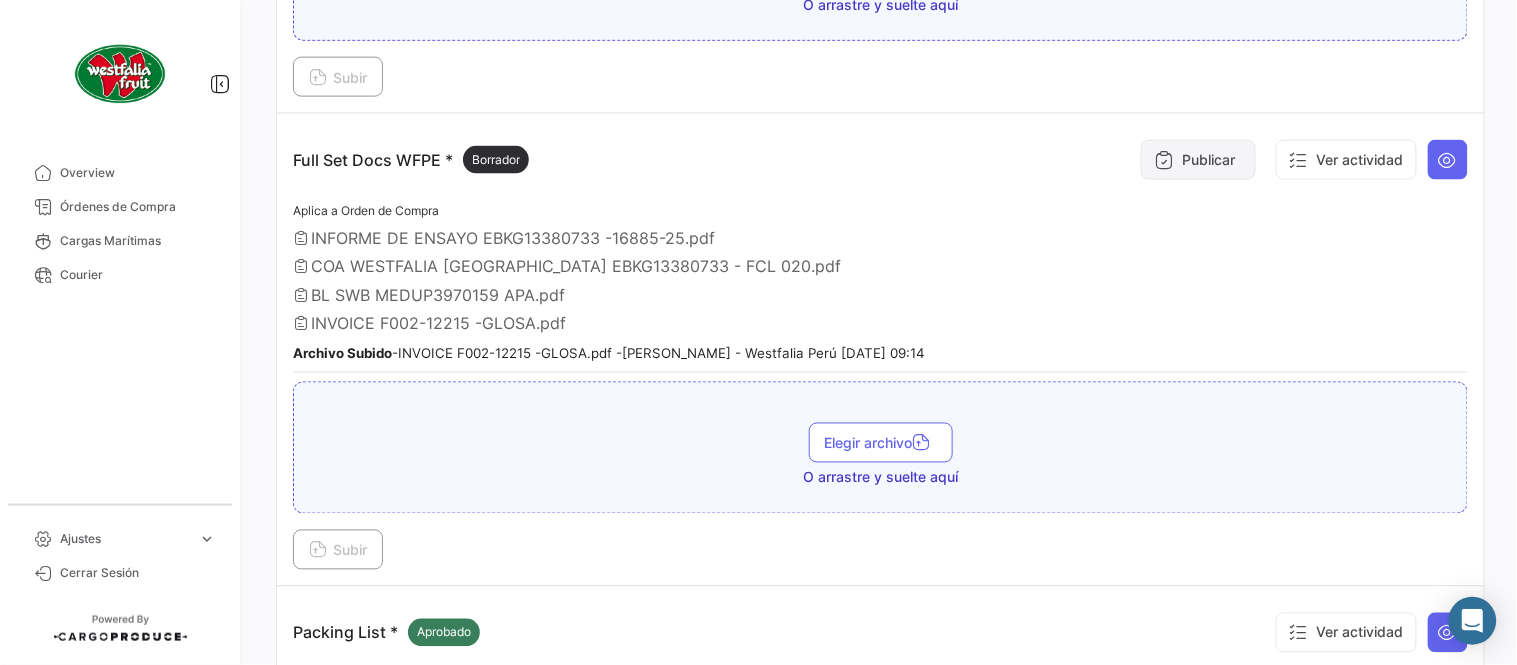 click on "Publicar" at bounding box center (1198, 160) 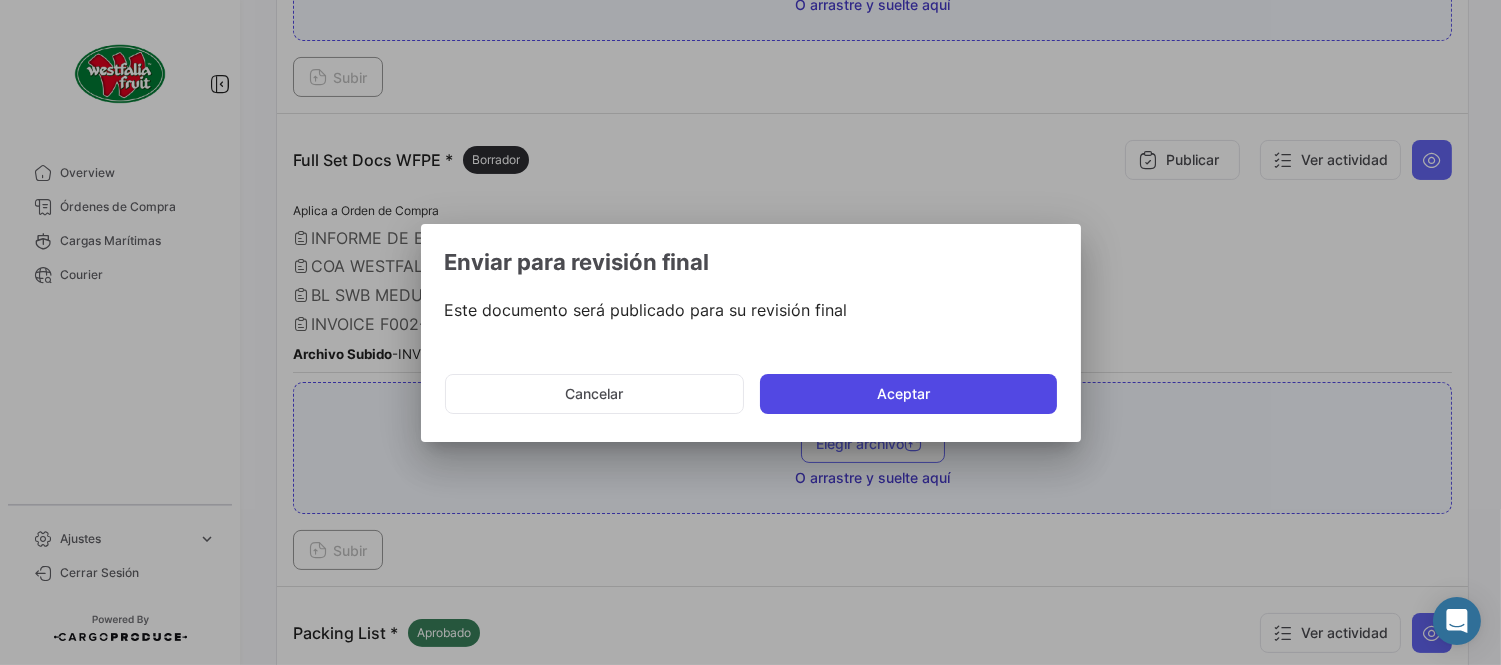click on "Aceptar" 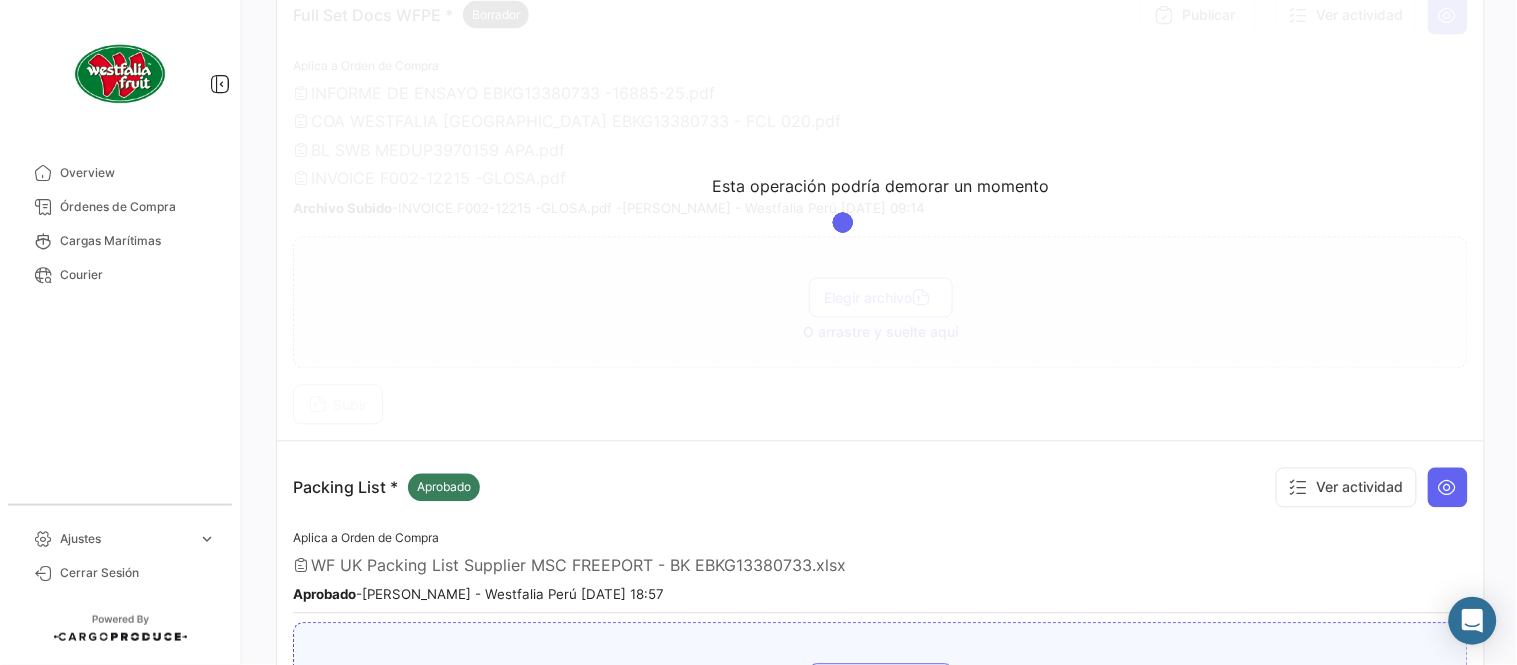 scroll, scrollTop: 776, scrollLeft: 0, axis: vertical 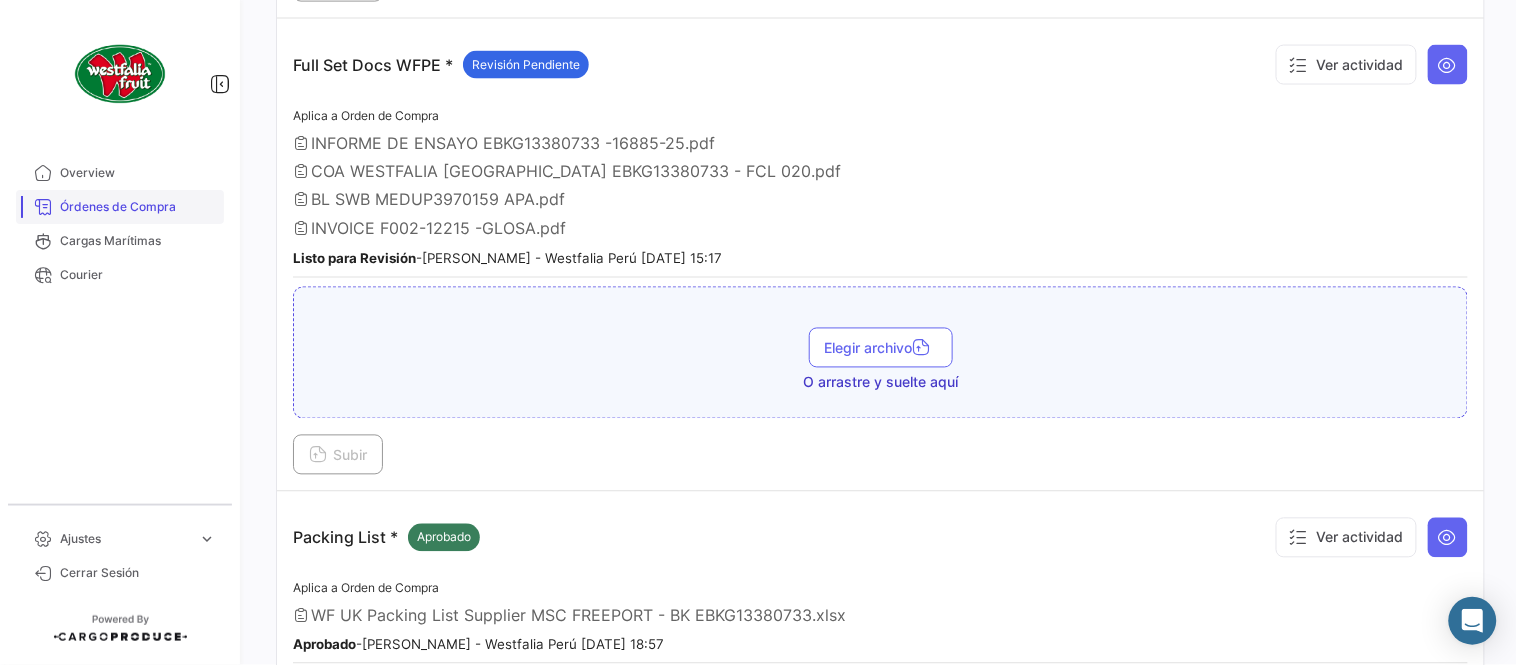 click on "Órdenes de Compra" at bounding box center (138, 207) 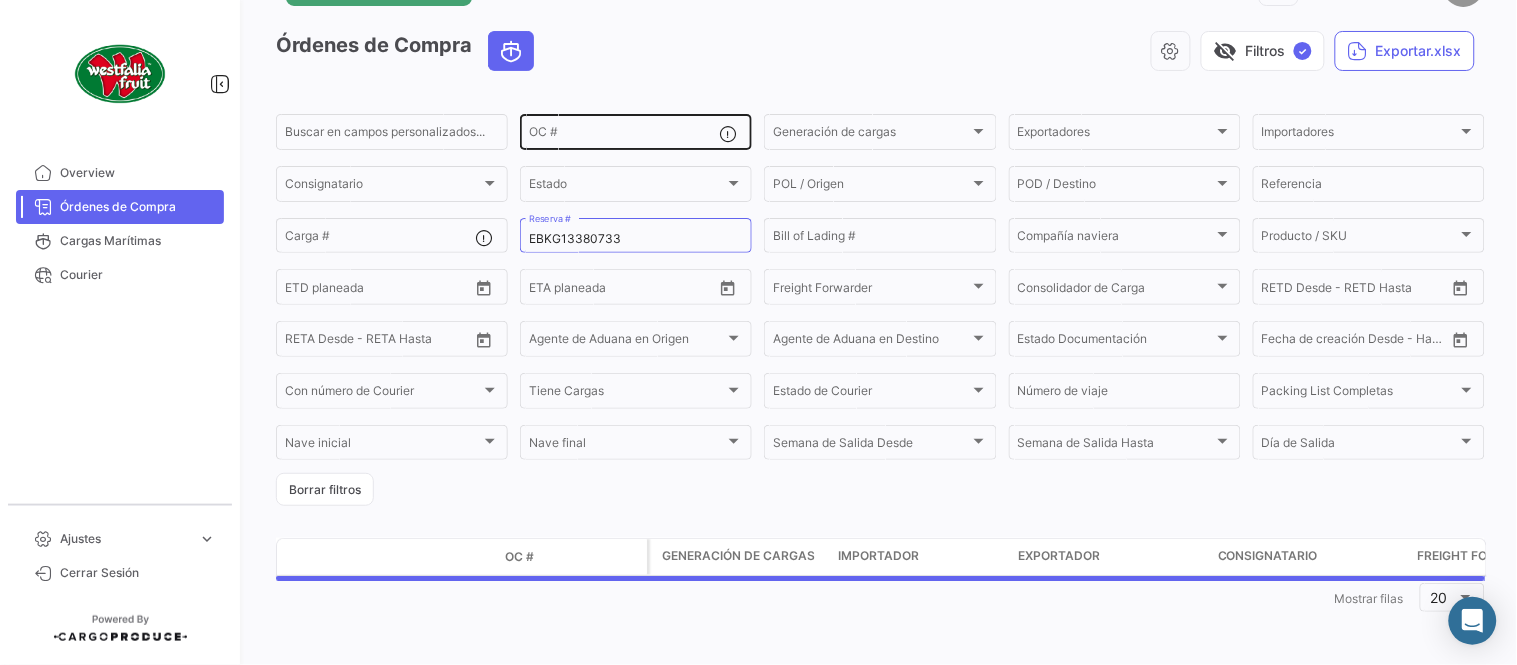 scroll, scrollTop: 0, scrollLeft: 0, axis: both 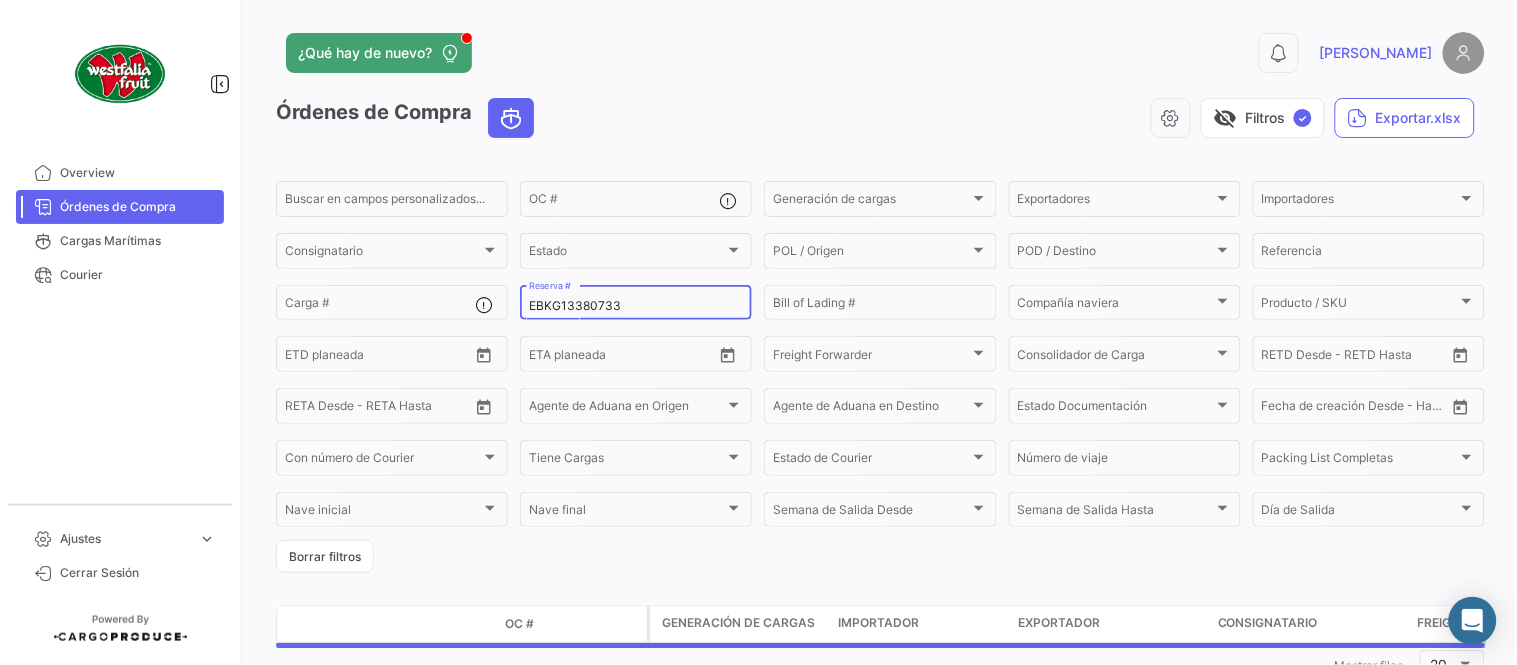 click on "EBKG13380733" at bounding box center (636, 306) 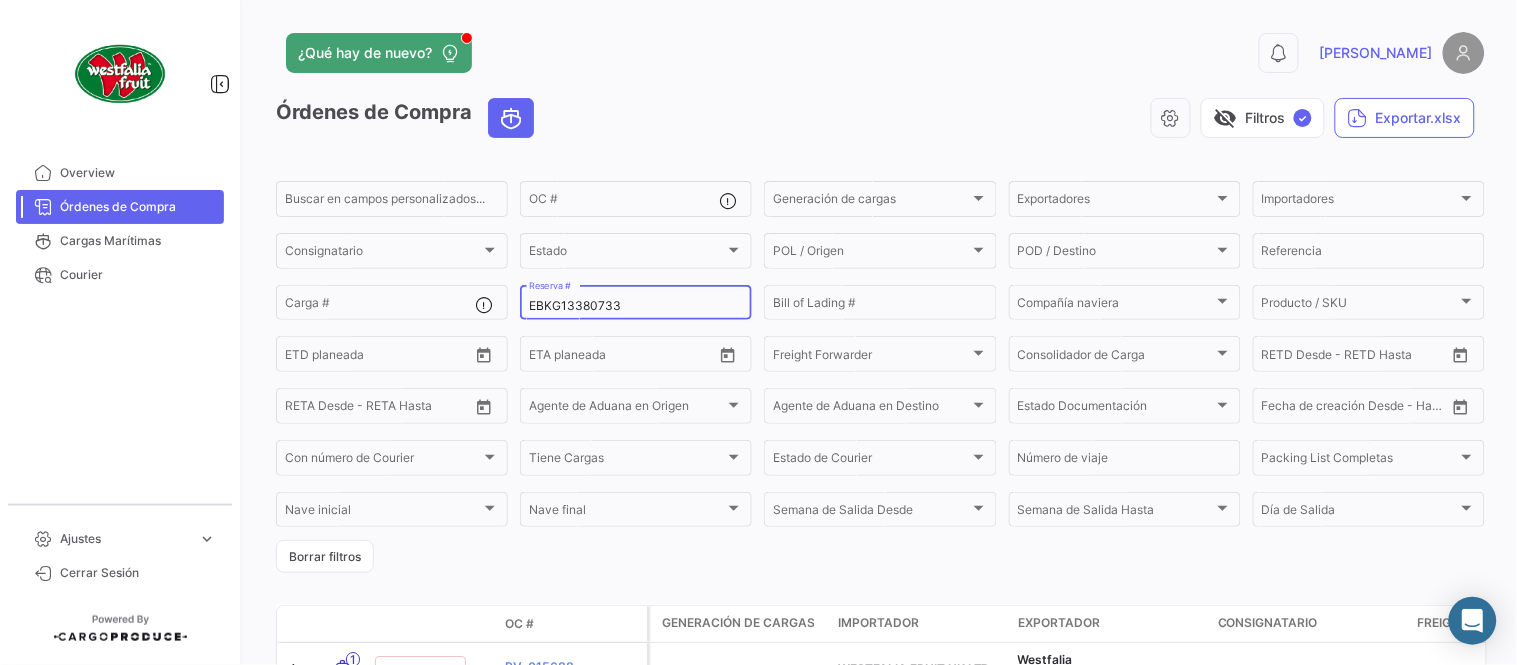 click on "EBKG13380733" at bounding box center (636, 306) 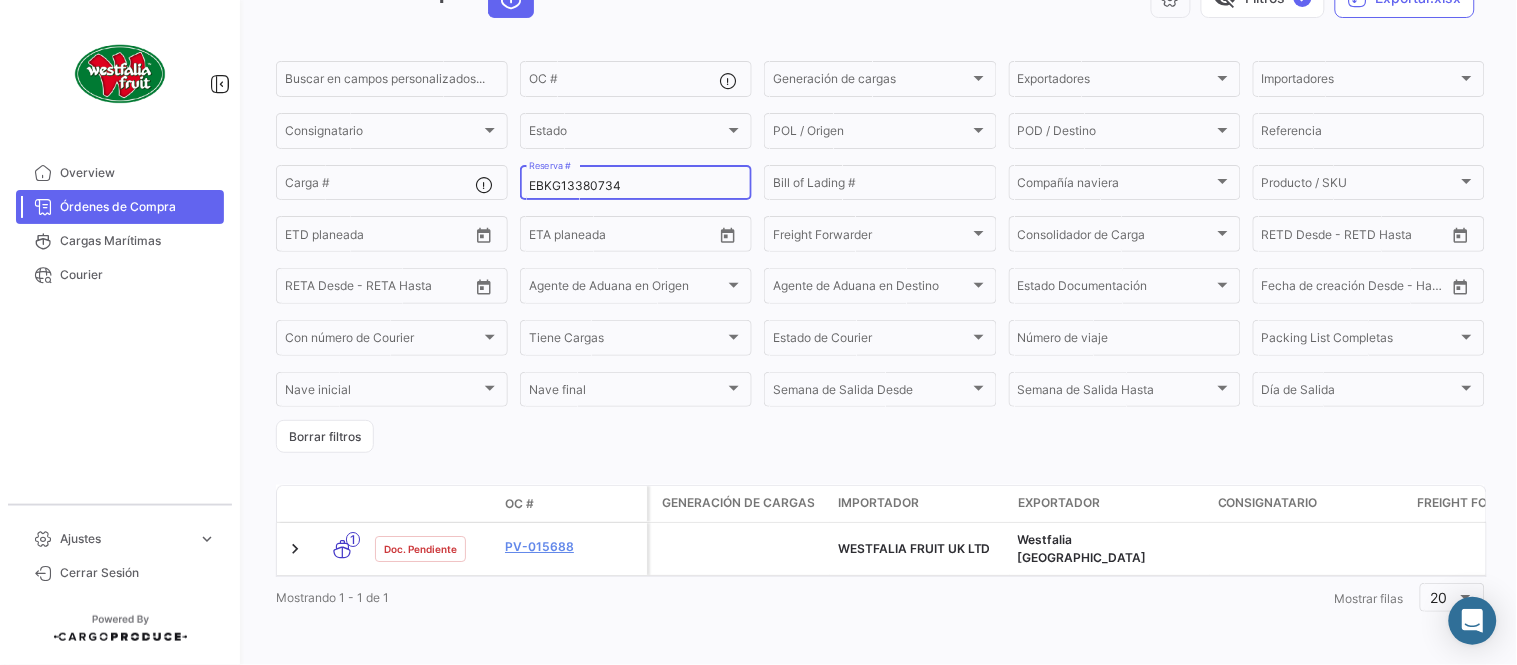 scroll, scrollTop: 128, scrollLeft: 0, axis: vertical 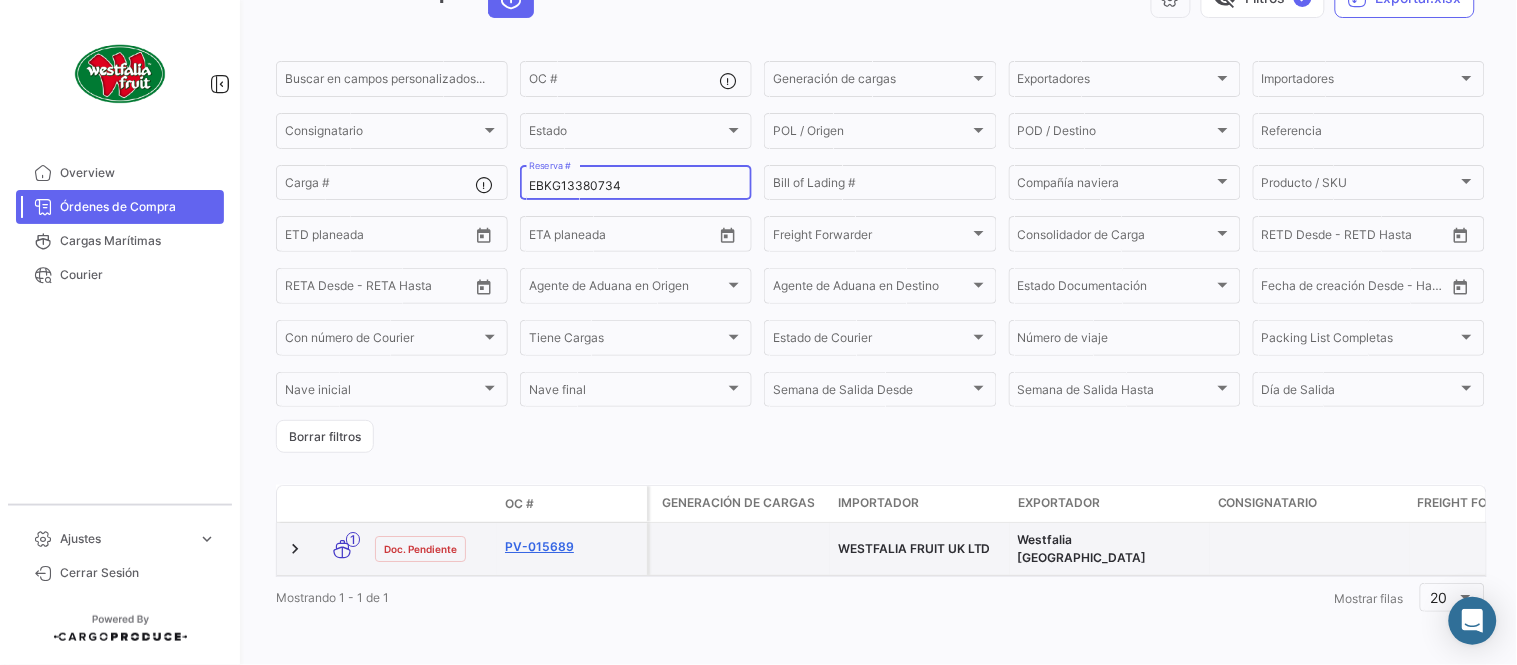 type on "EBKG13380734" 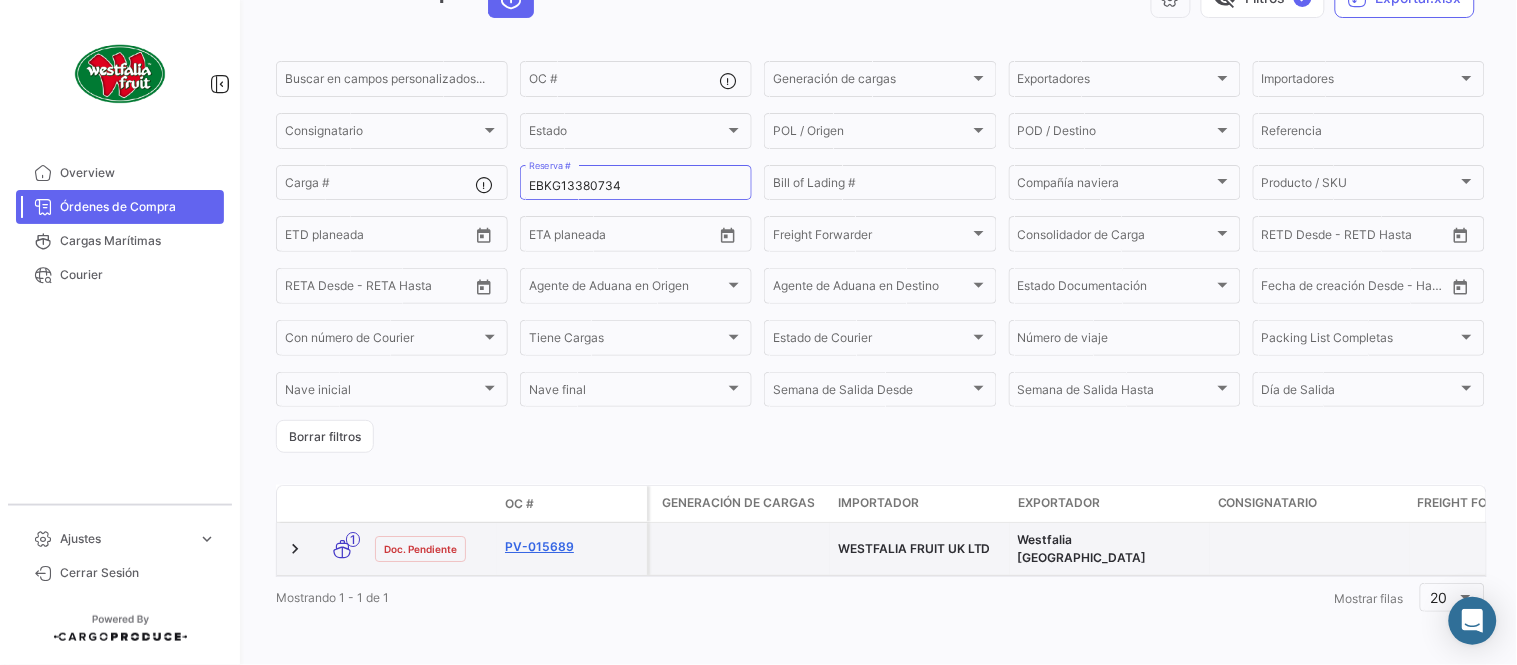 click on "PV-015689" 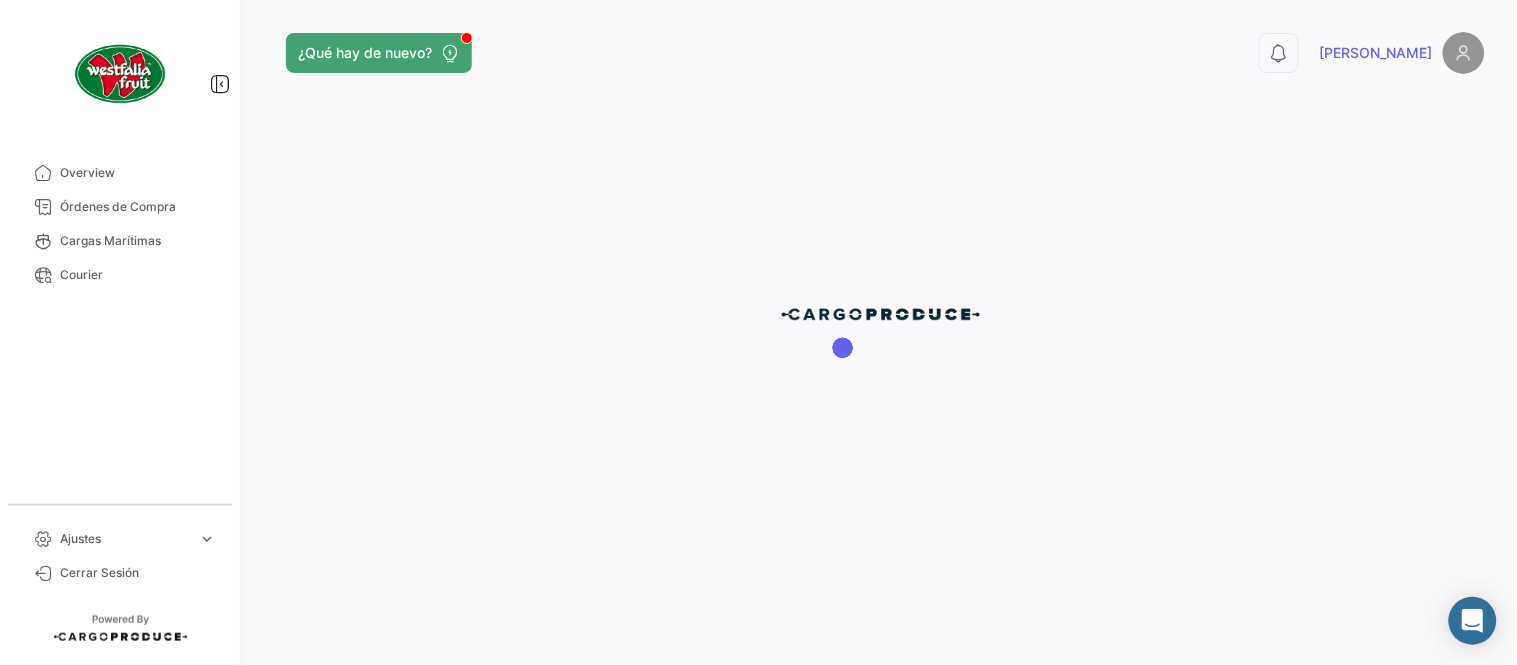 scroll, scrollTop: 0, scrollLeft: 0, axis: both 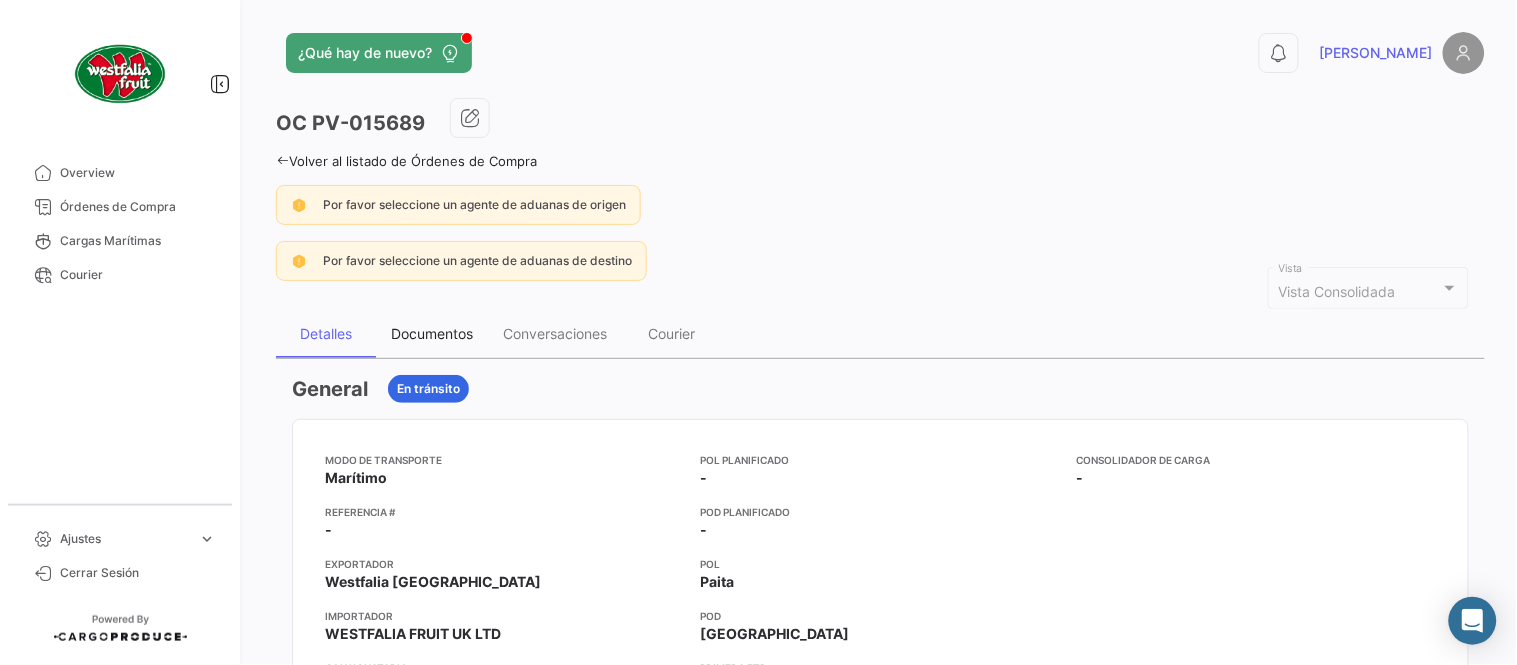 drag, startPoint x: 432, startPoint y: 328, endPoint x: 466, endPoint y: 344, distance: 37.576588 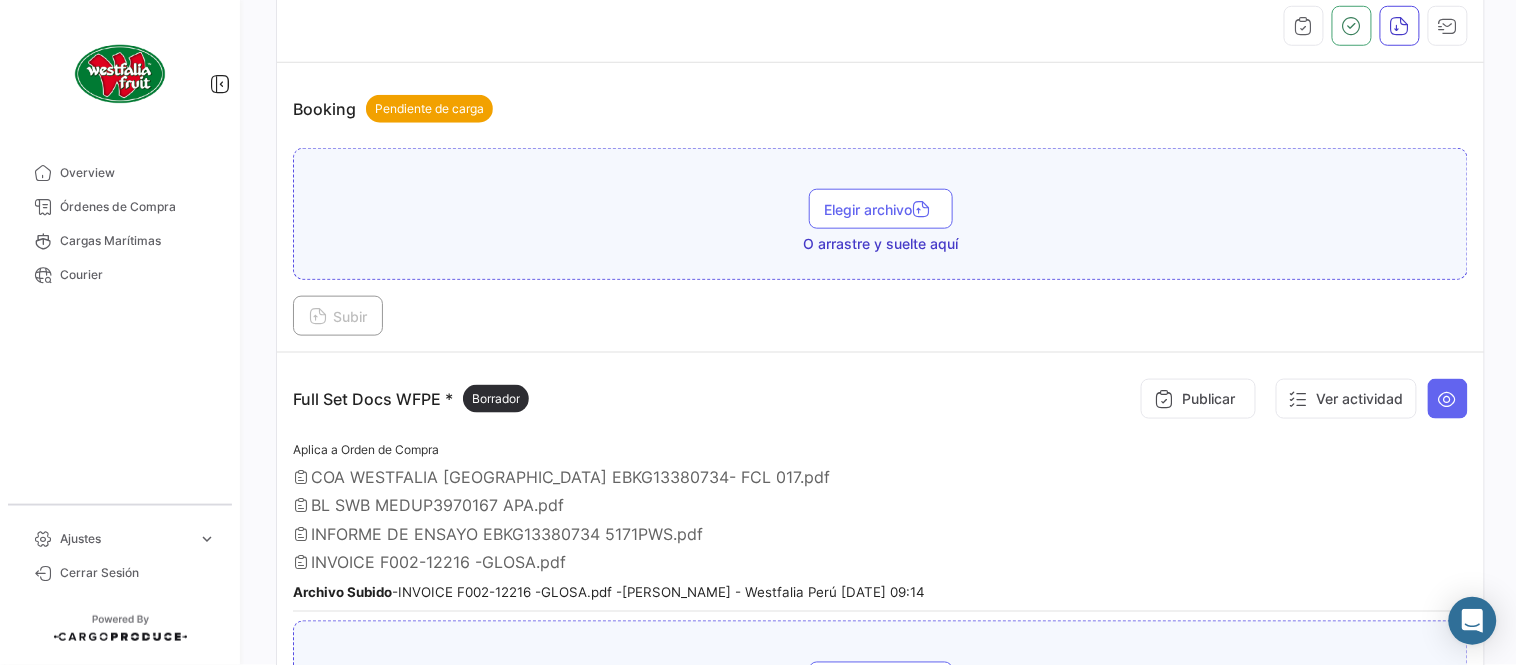 scroll, scrollTop: 665, scrollLeft: 0, axis: vertical 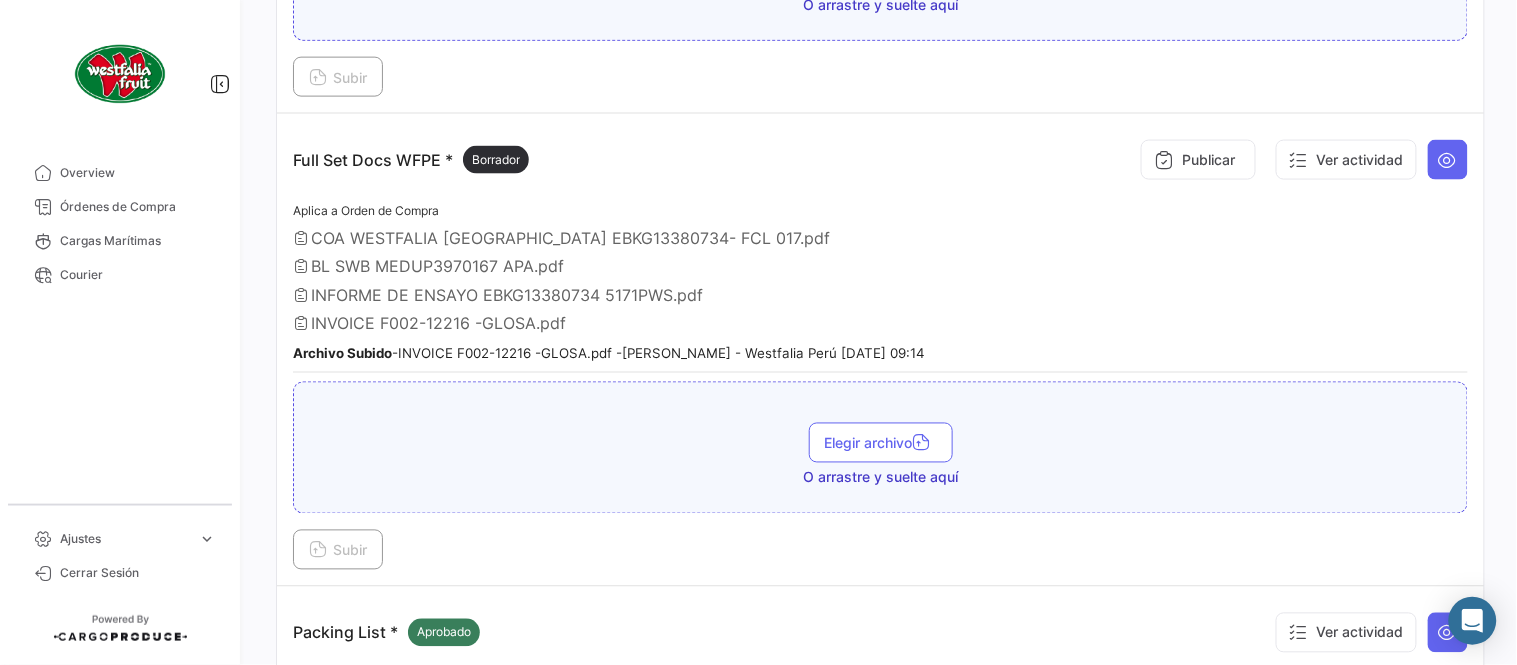 drag, startPoint x: 977, startPoint y: 280, endPoint x: 1196, endPoint y: 132, distance: 264.3199 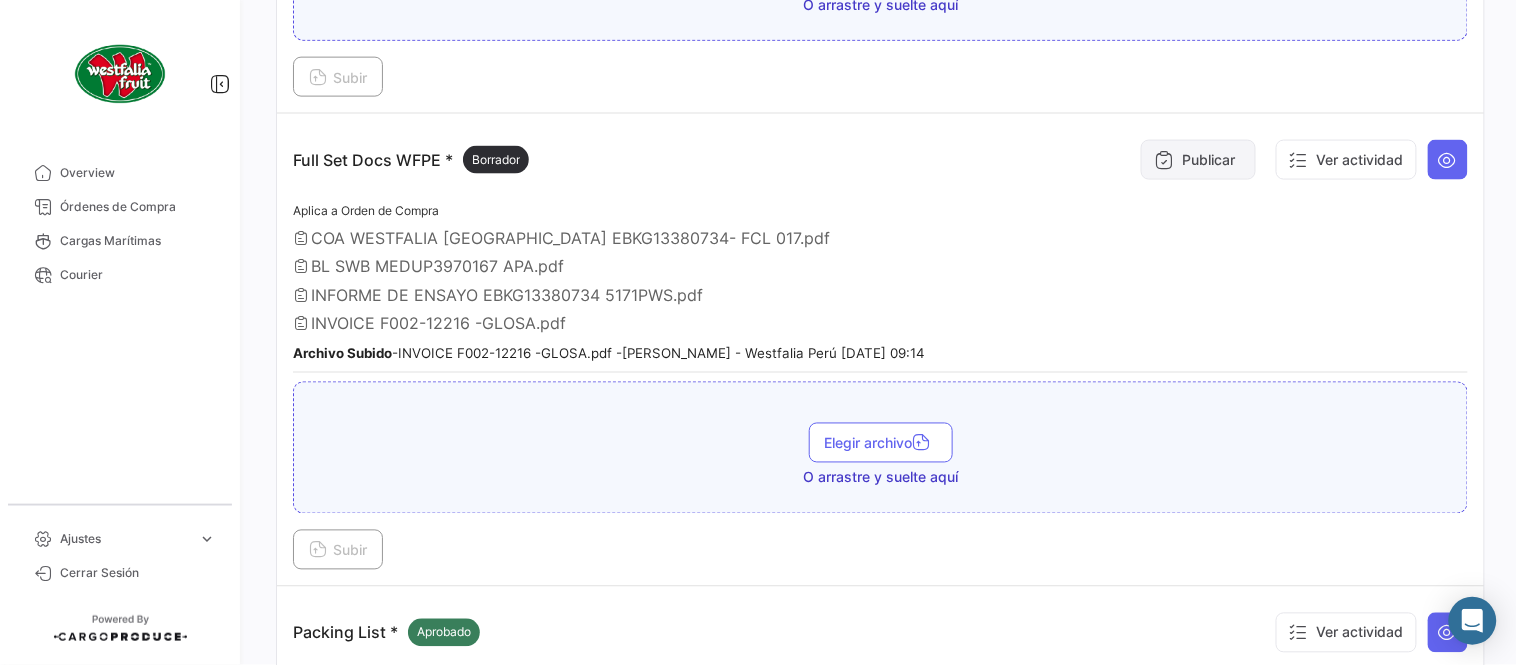 click on "Publicar" at bounding box center [1198, 160] 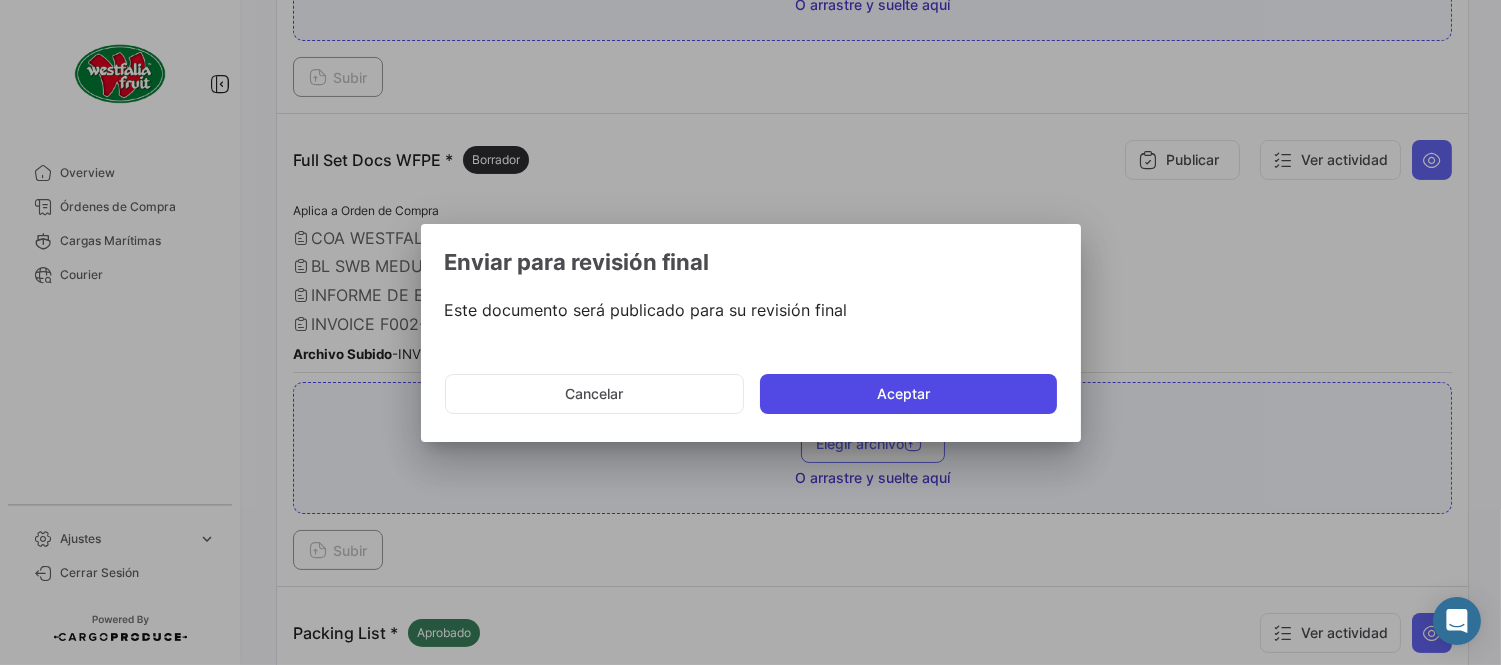 click on "Aceptar" 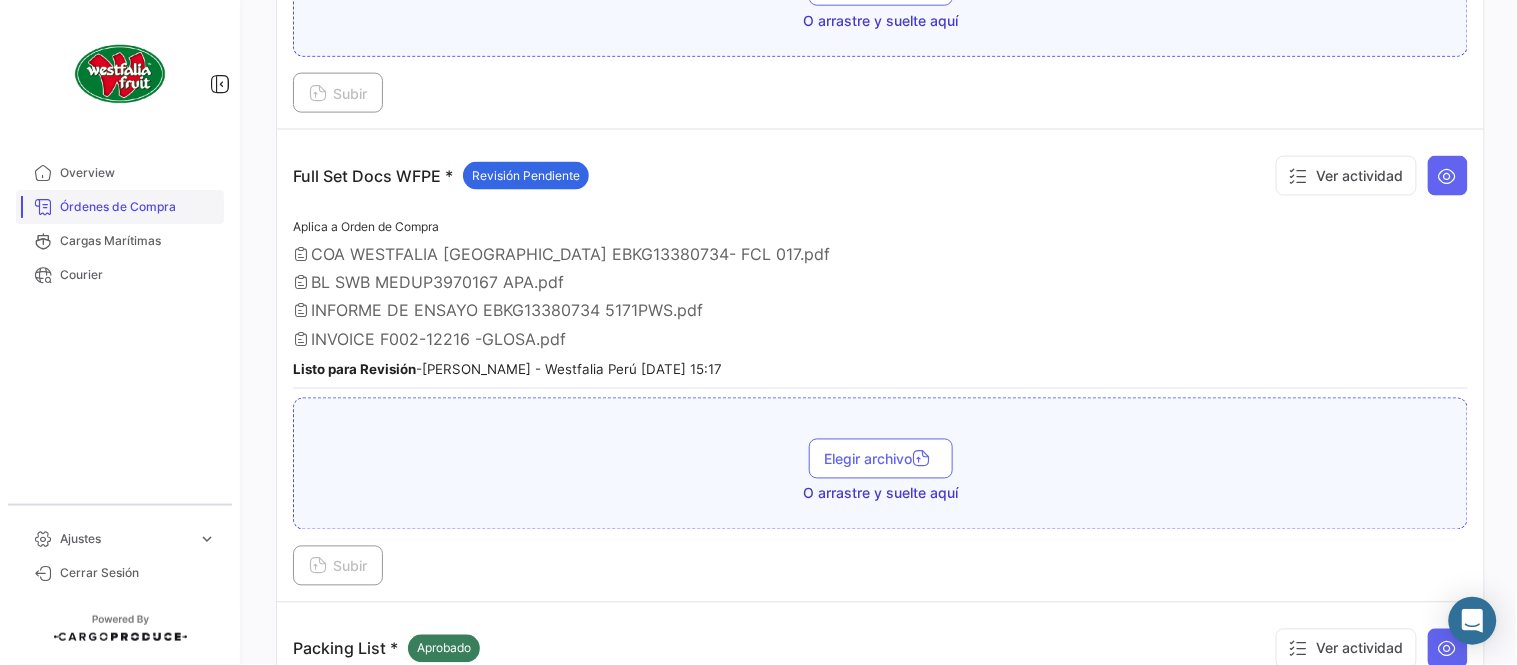 click on "Órdenes de Compra" at bounding box center [138, 207] 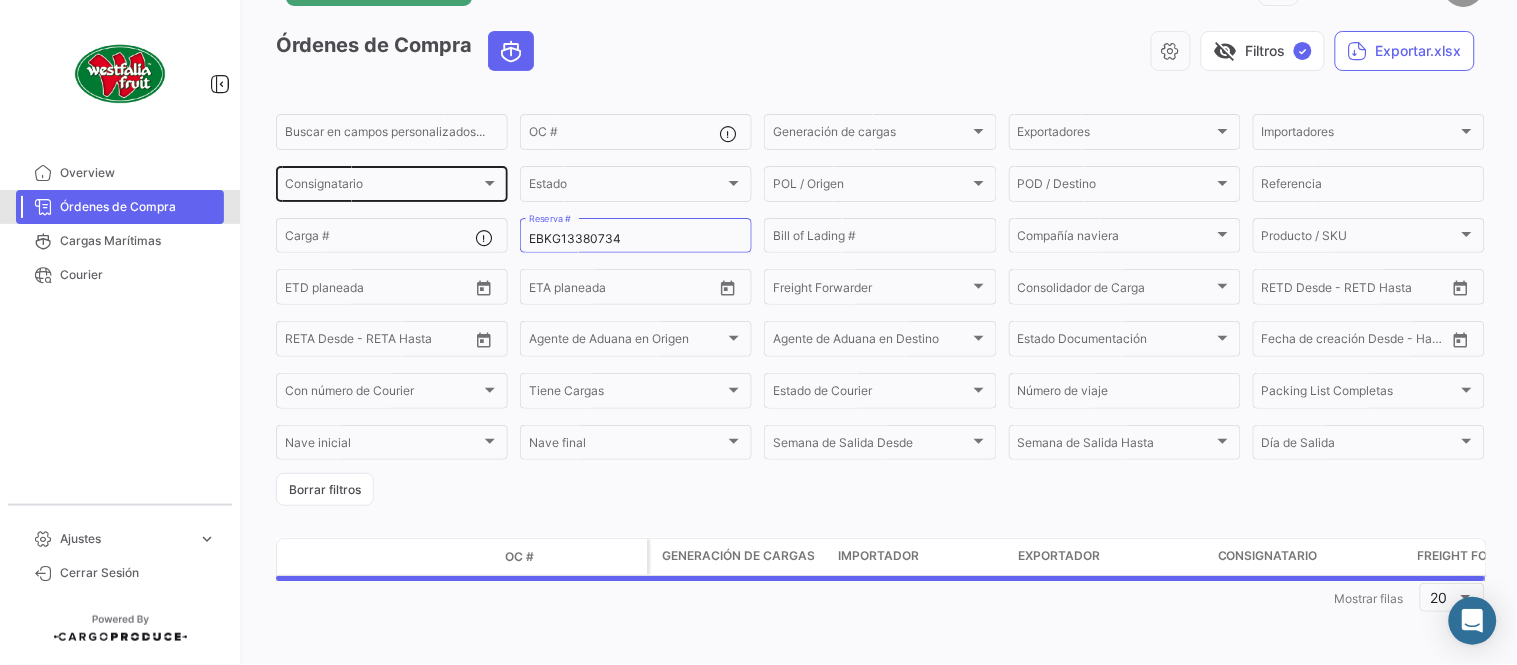 scroll, scrollTop: 0, scrollLeft: 0, axis: both 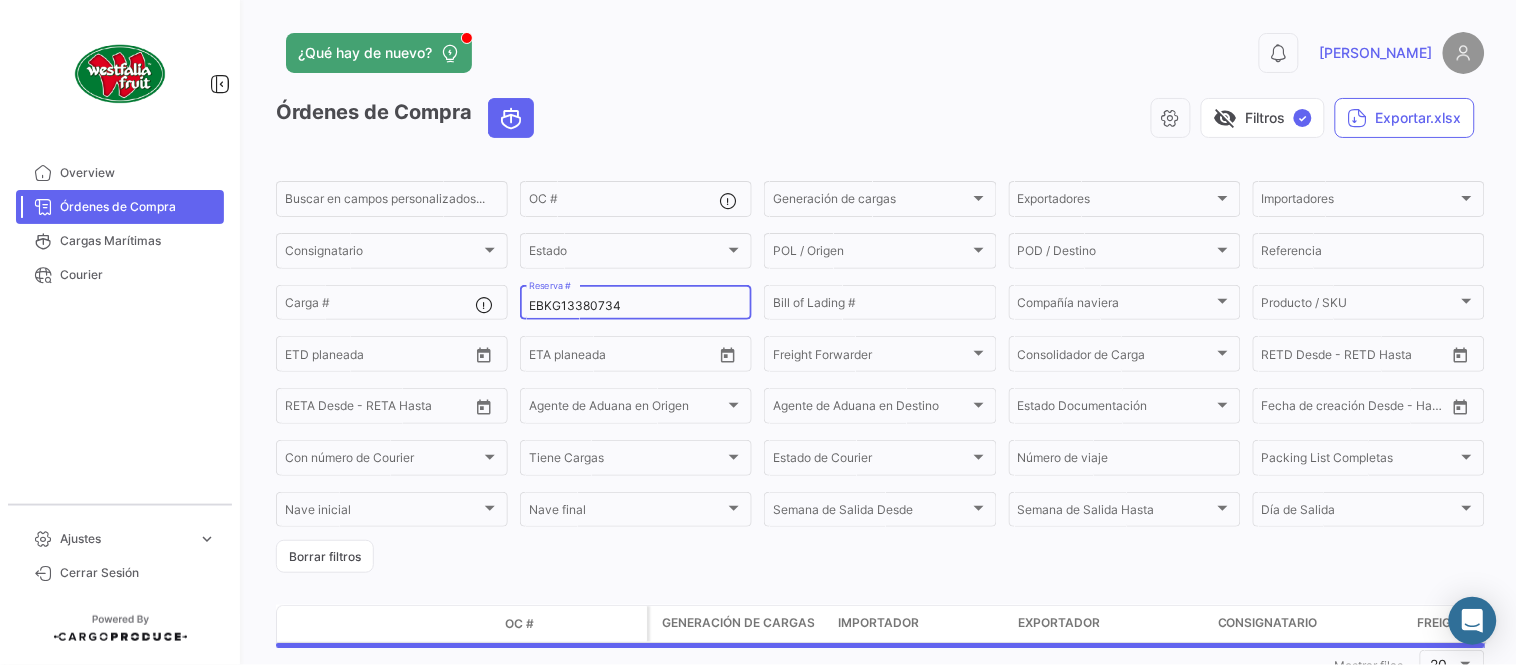 click on "EBKG13380734" at bounding box center (636, 306) 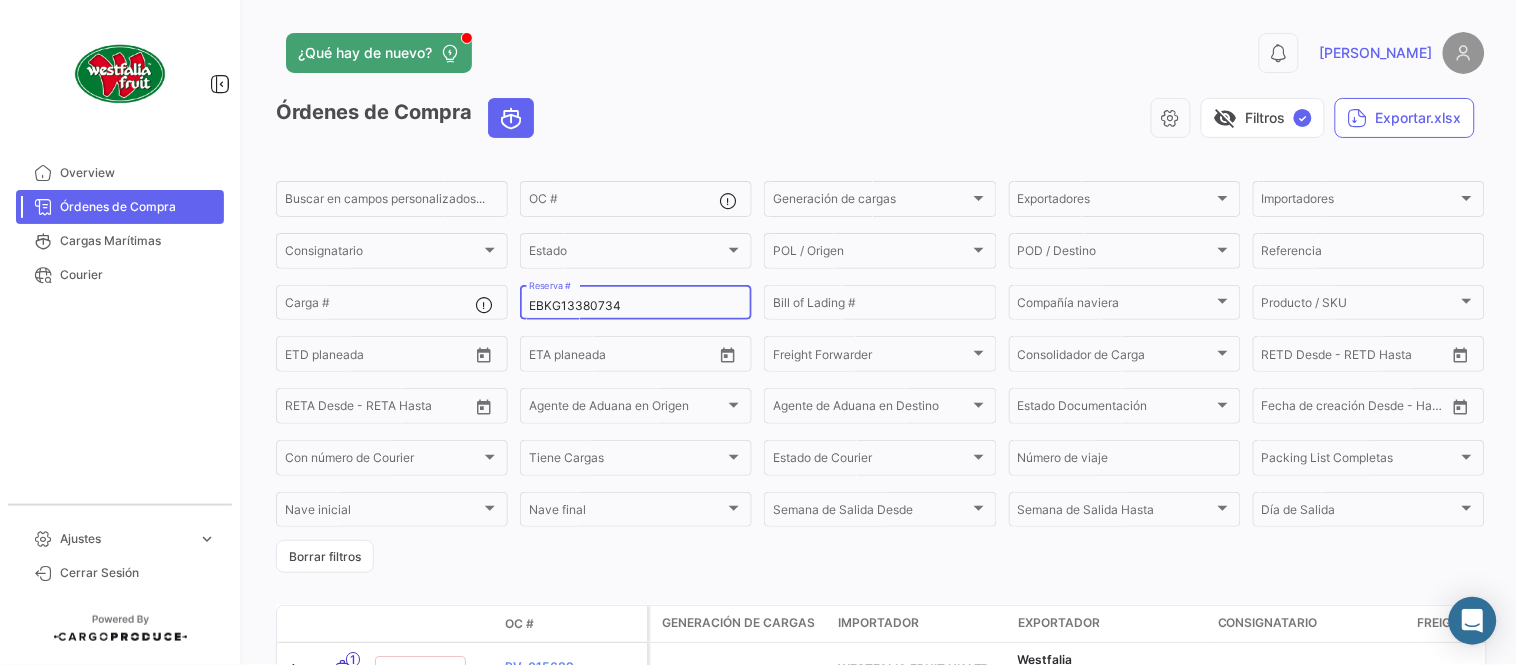 paste on "15" 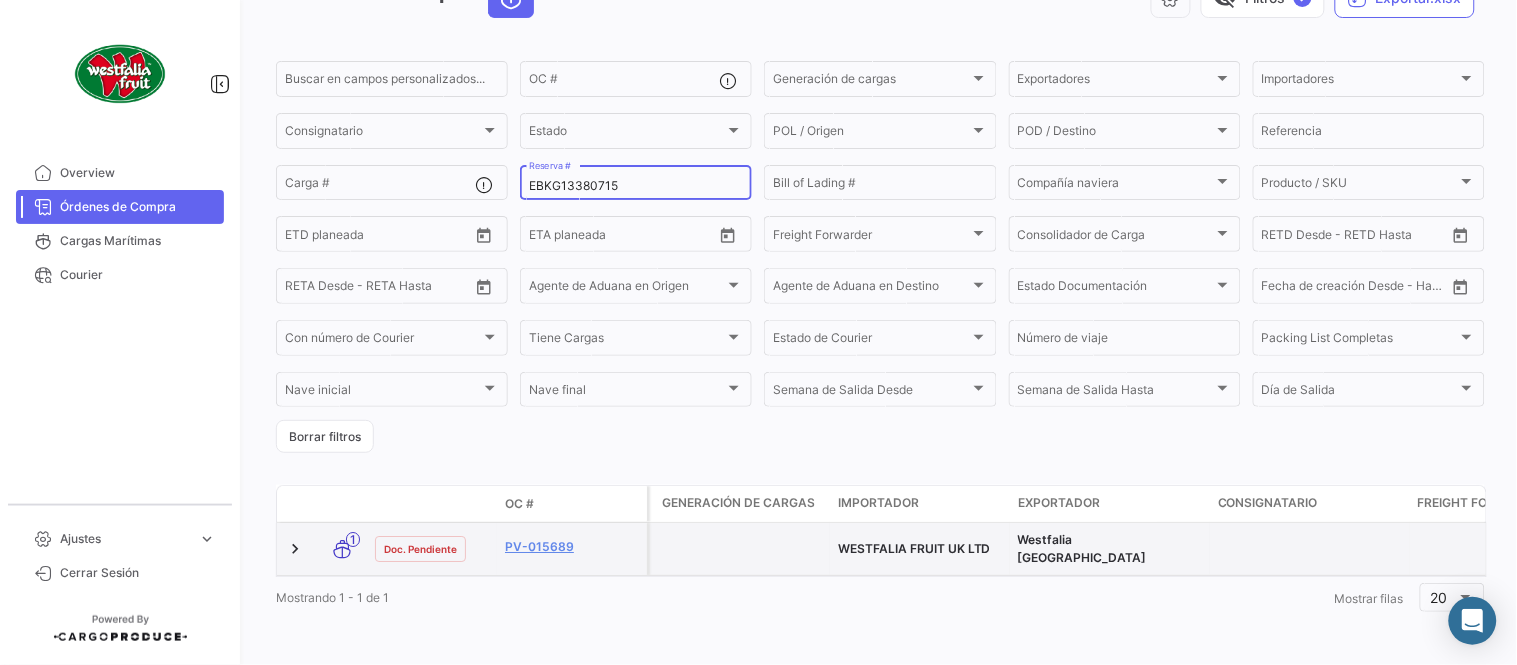 scroll, scrollTop: 128, scrollLeft: 0, axis: vertical 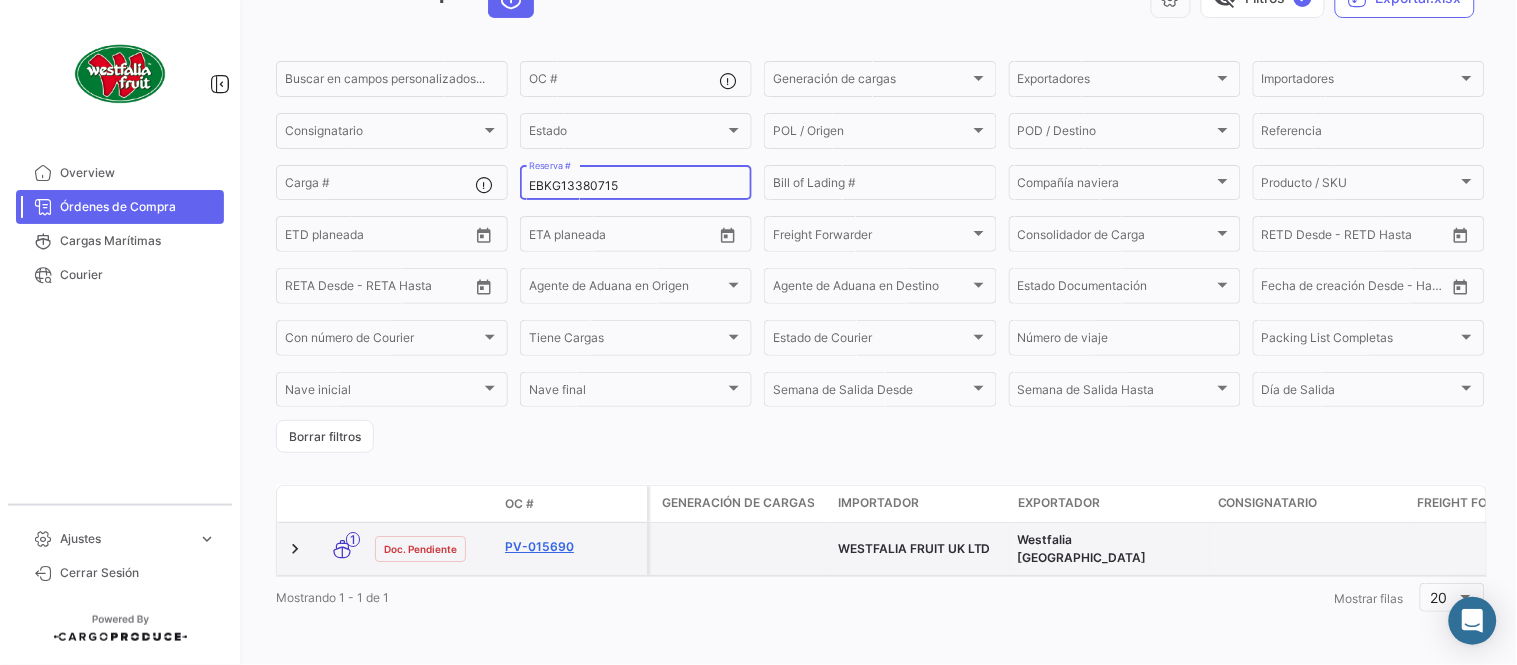 type on "EBKG13380715" 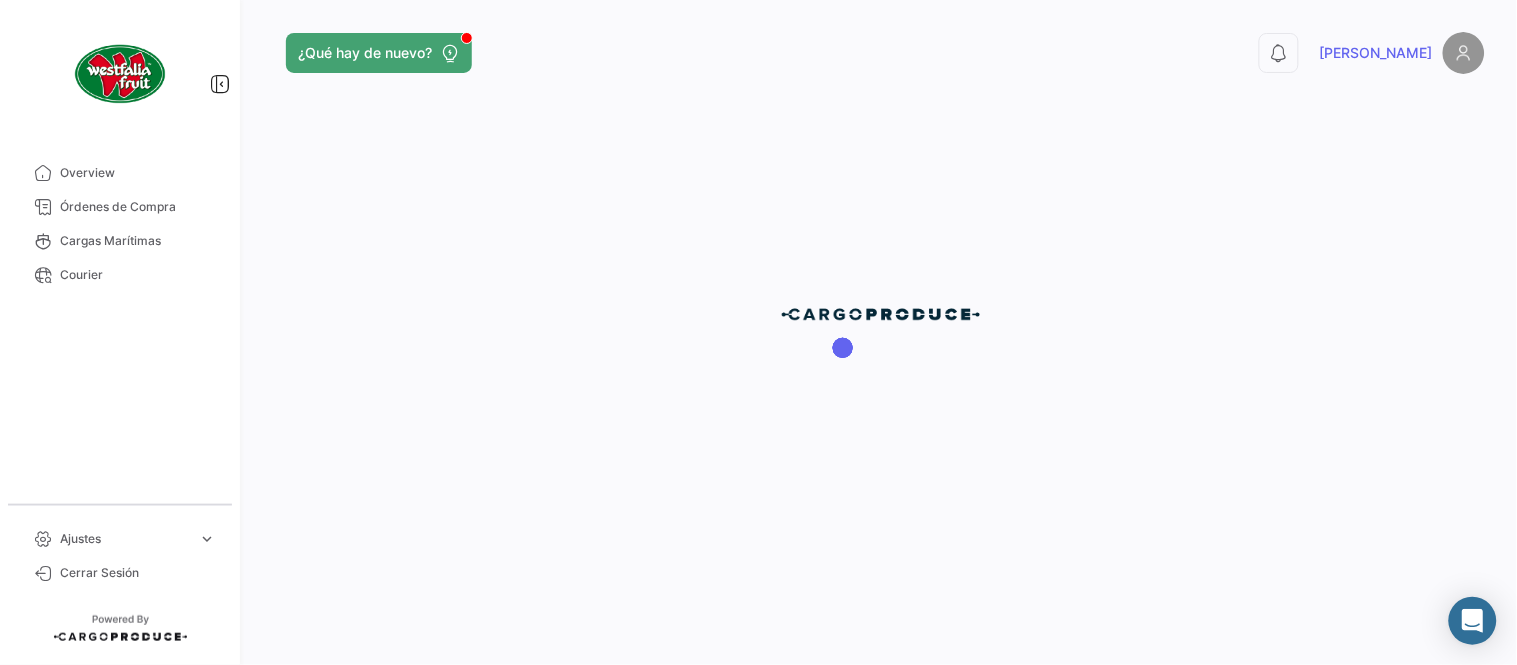 scroll, scrollTop: 0, scrollLeft: 0, axis: both 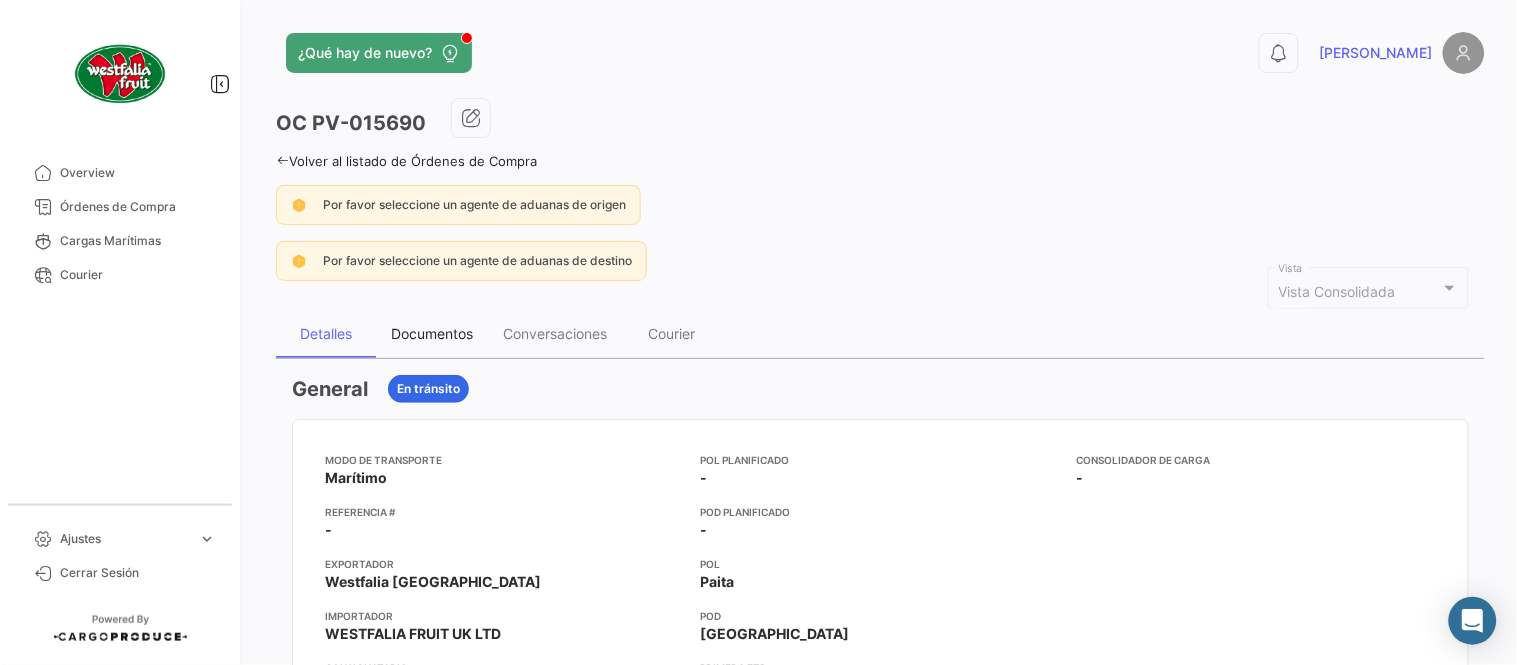 click on "Documentos" at bounding box center (432, 333) 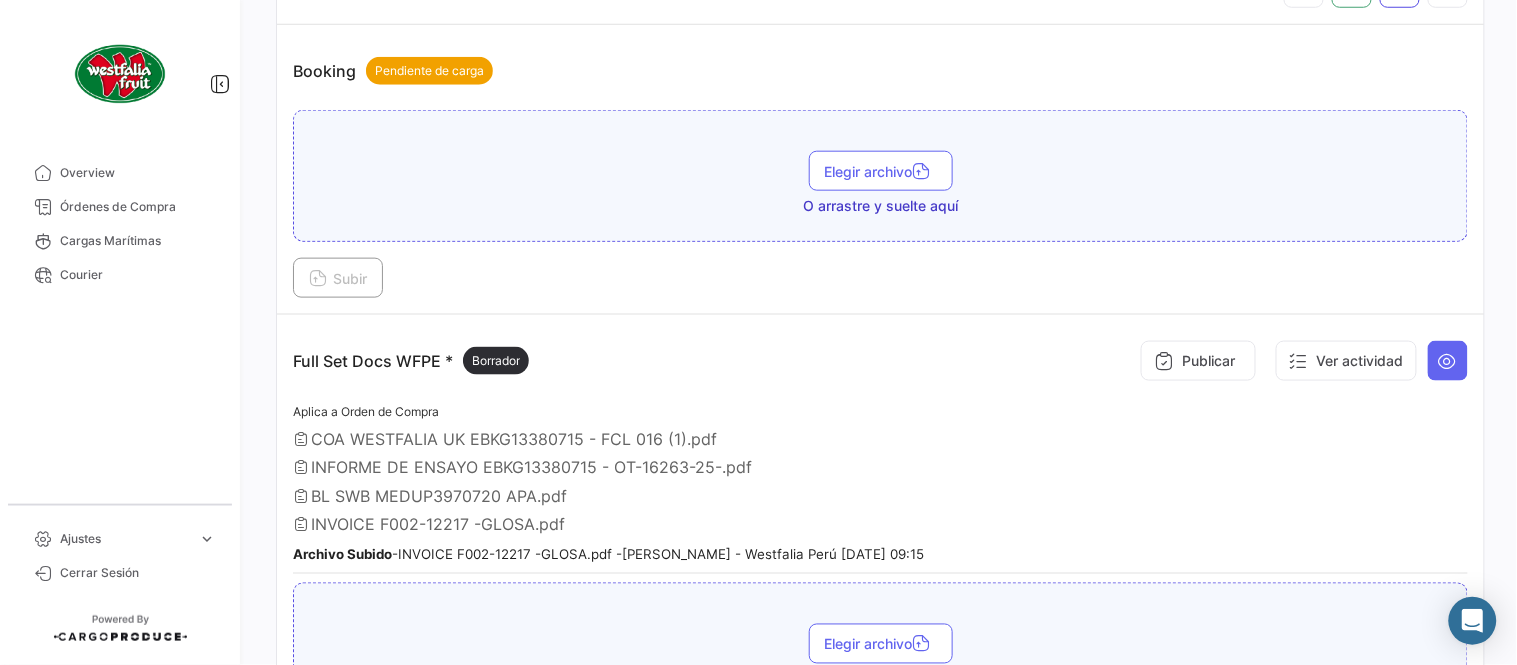 scroll, scrollTop: 665, scrollLeft: 0, axis: vertical 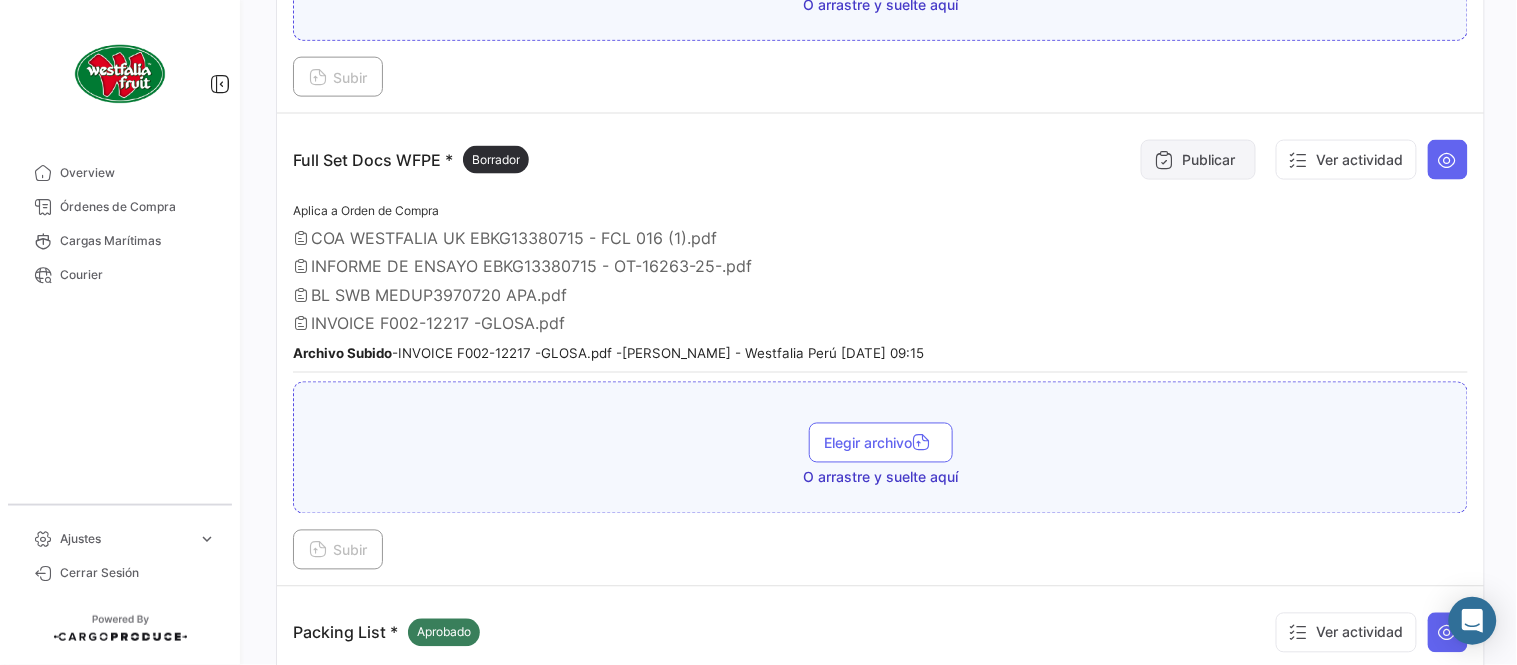 click on "Publicar" at bounding box center [1198, 160] 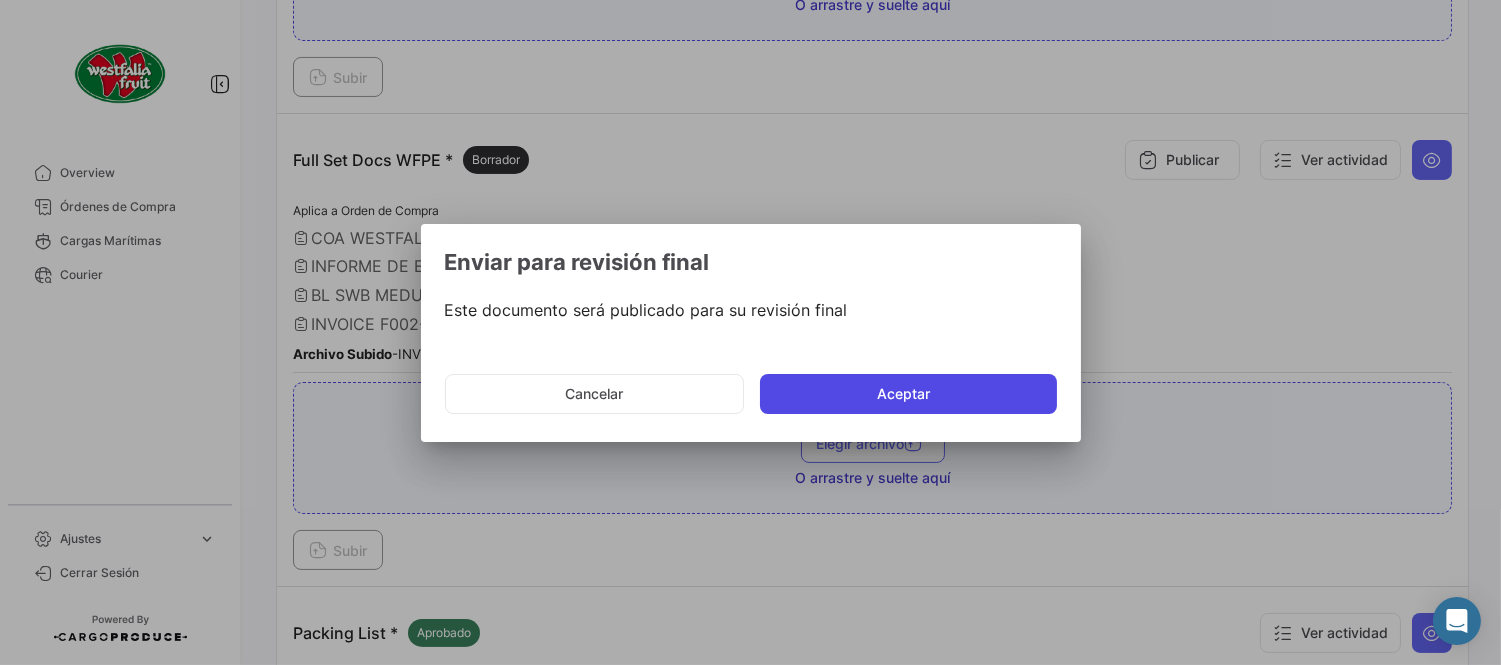 drag, startPoint x: 826, startPoint y: 395, endPoint x: 822, endPoint y: 453, distance: 58.137768 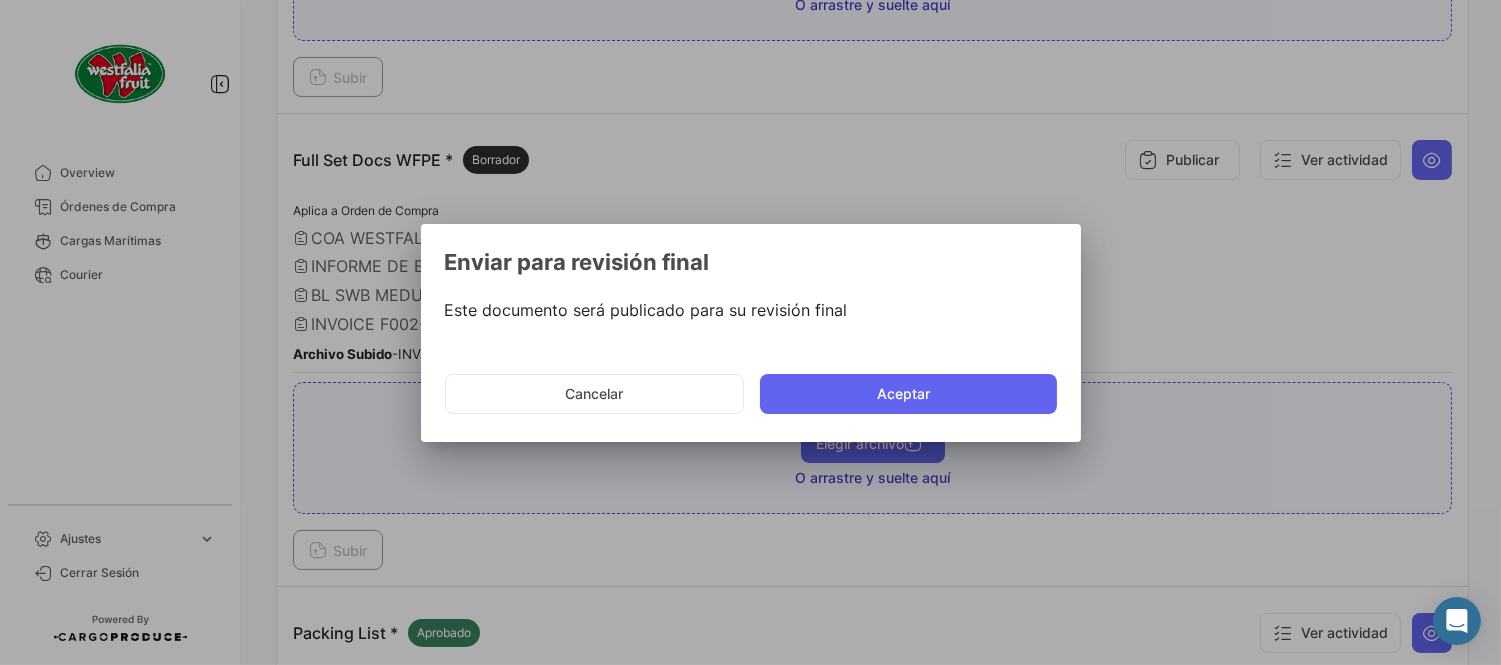 click on "Aceptar" 